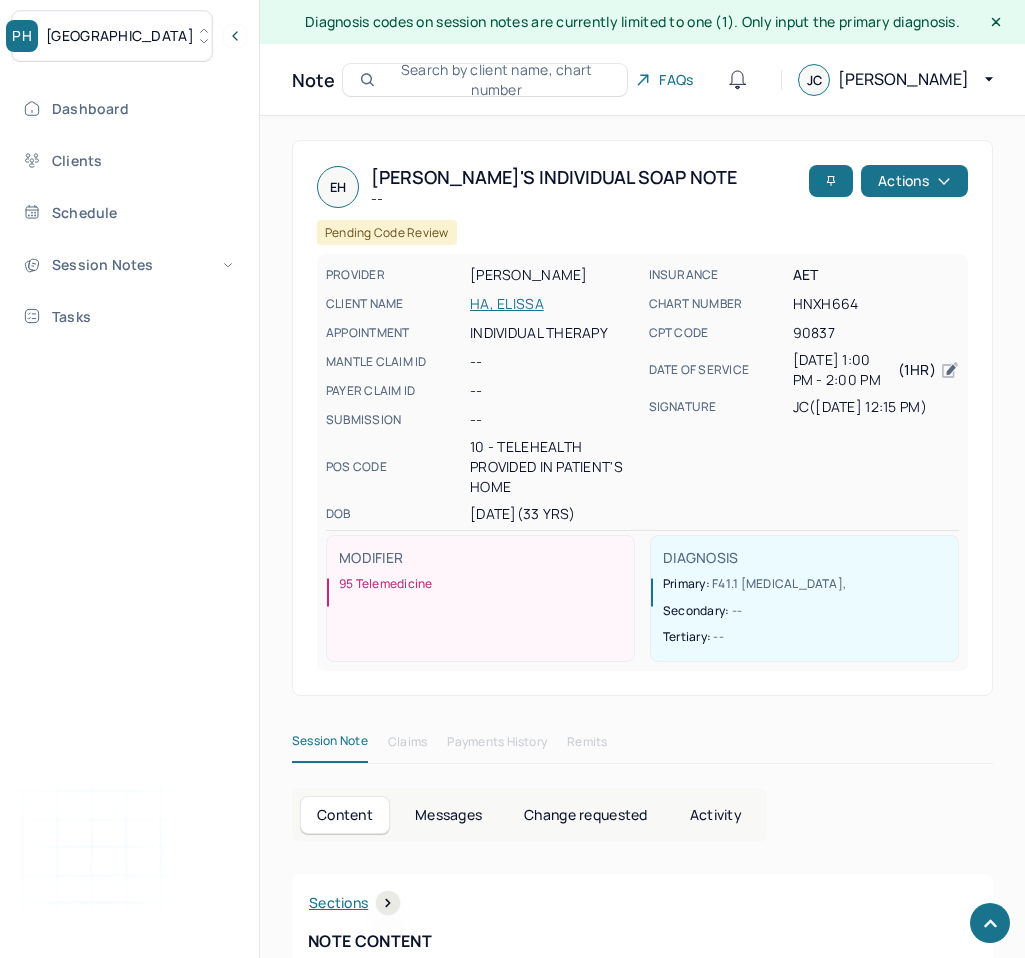 scroll, scrollTop: 2763, scrollLeft: 0, axis: vertical 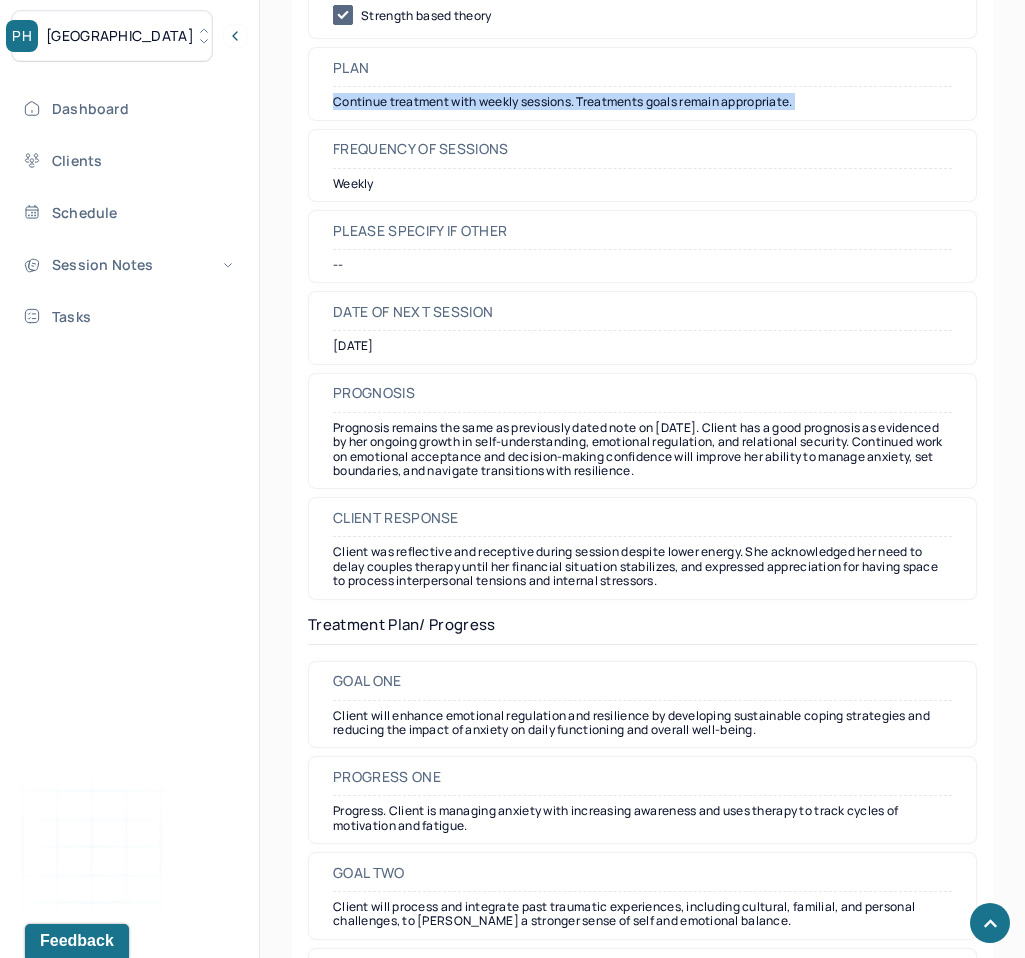 click on "[GEOGRAPHIC_DATA]" at bounding box center [120, 36] 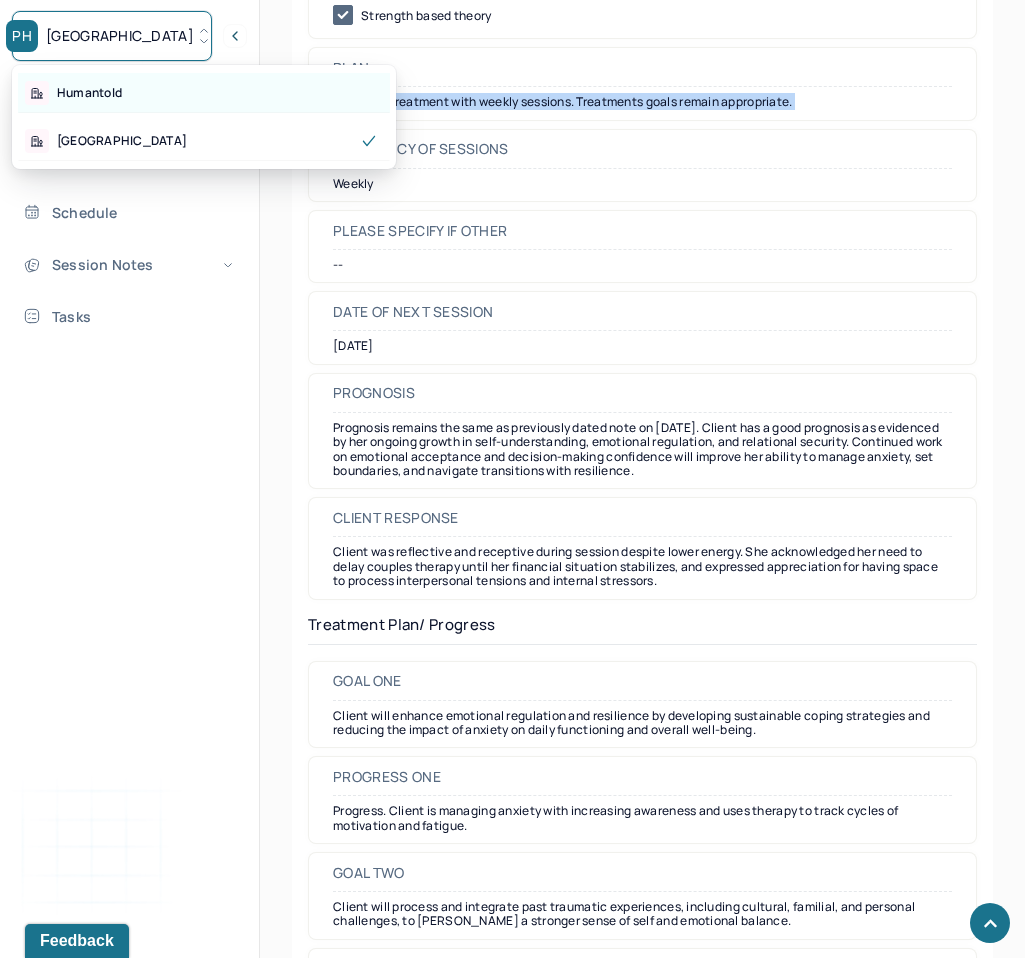 scroll, scrollTop: 2709, scrollLeft: 0, axis: vertical 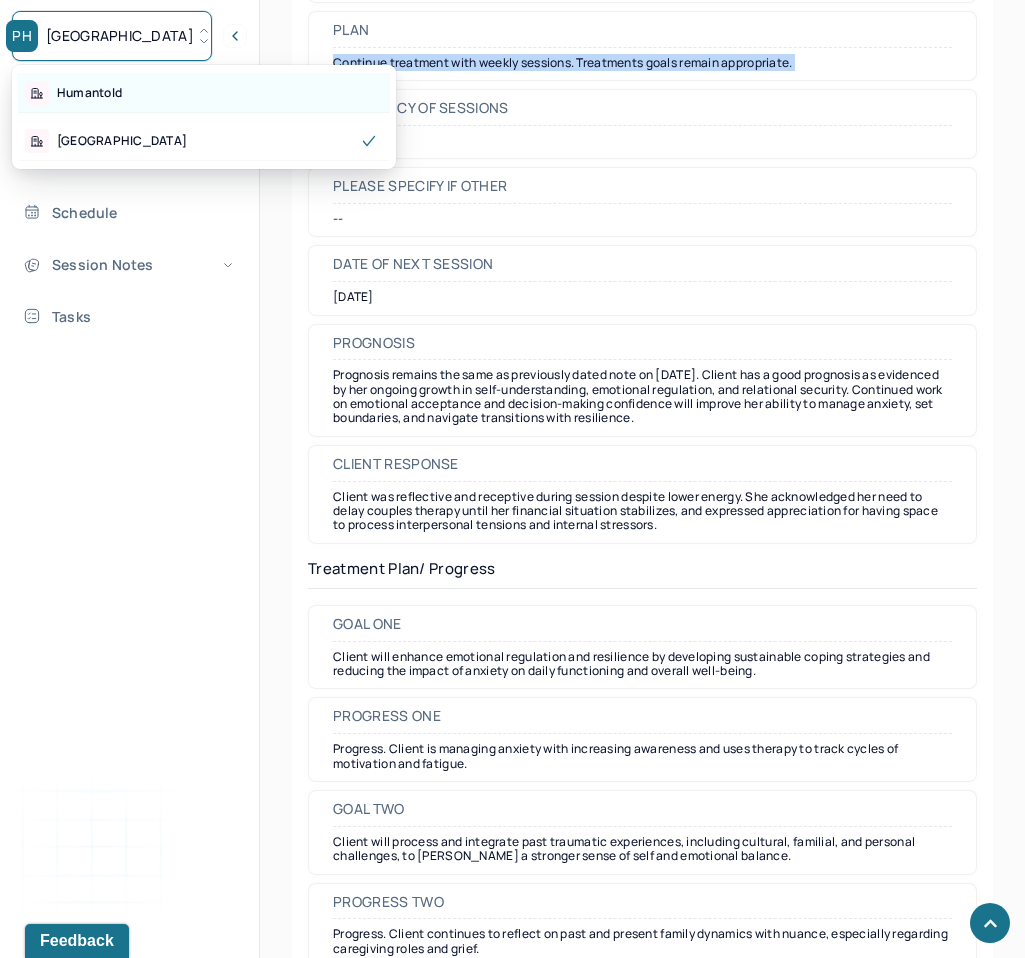 click on "Humantold" at bounding box center [89, 93] 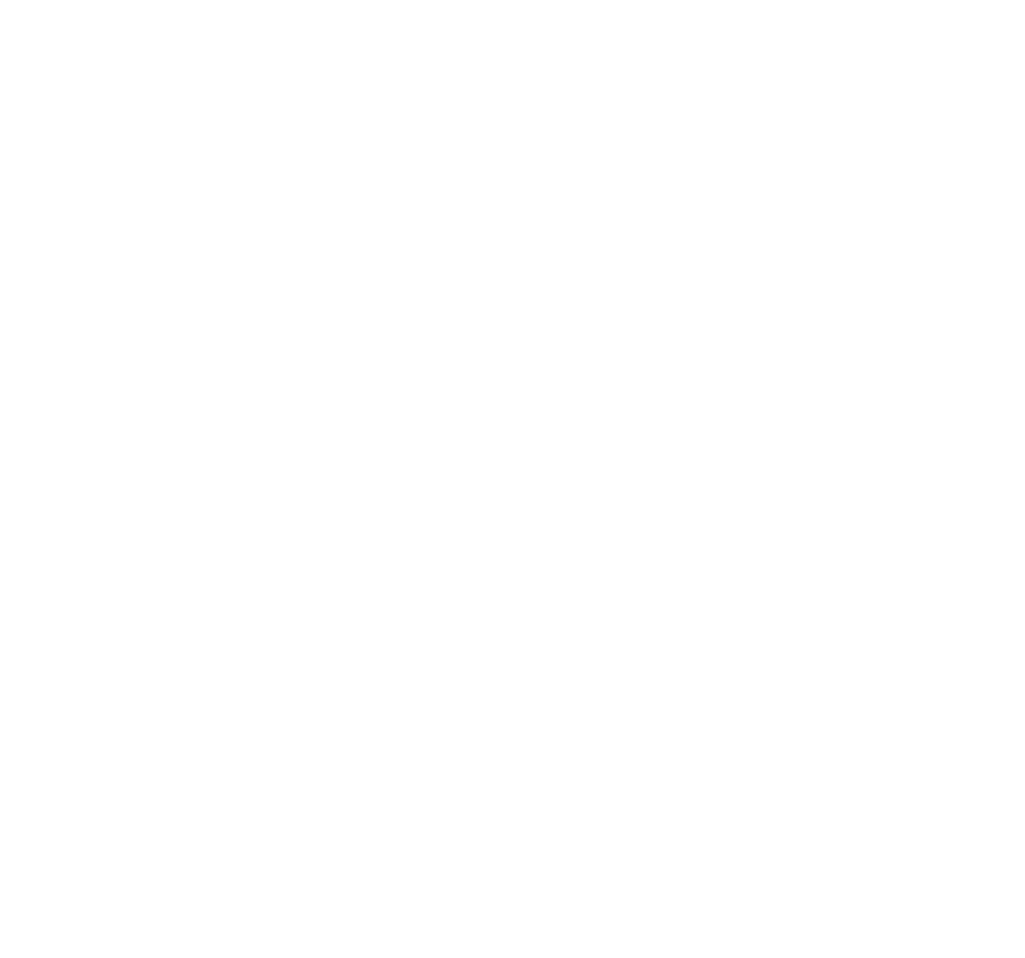 scroll, scrollTop: 0, scrollLeft: 0, axis: both 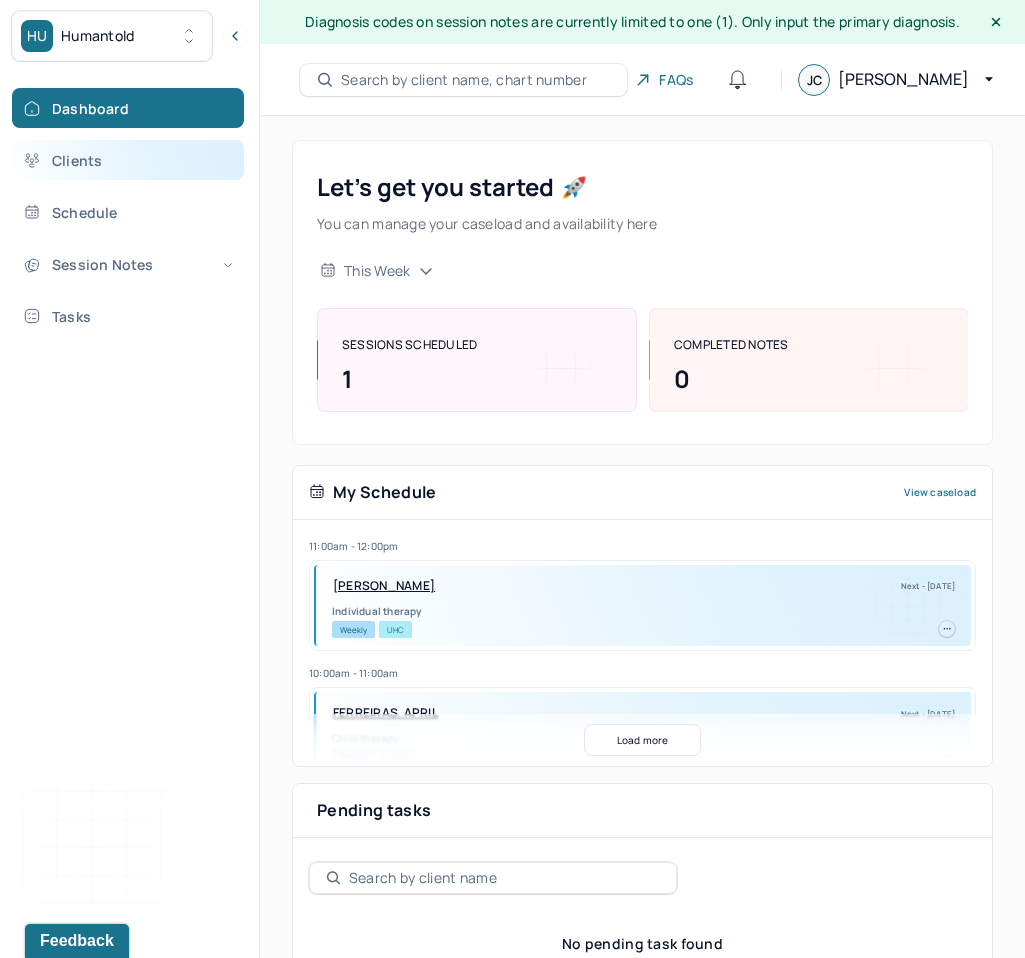 click on "Clients" at bounding box center [128, 160] 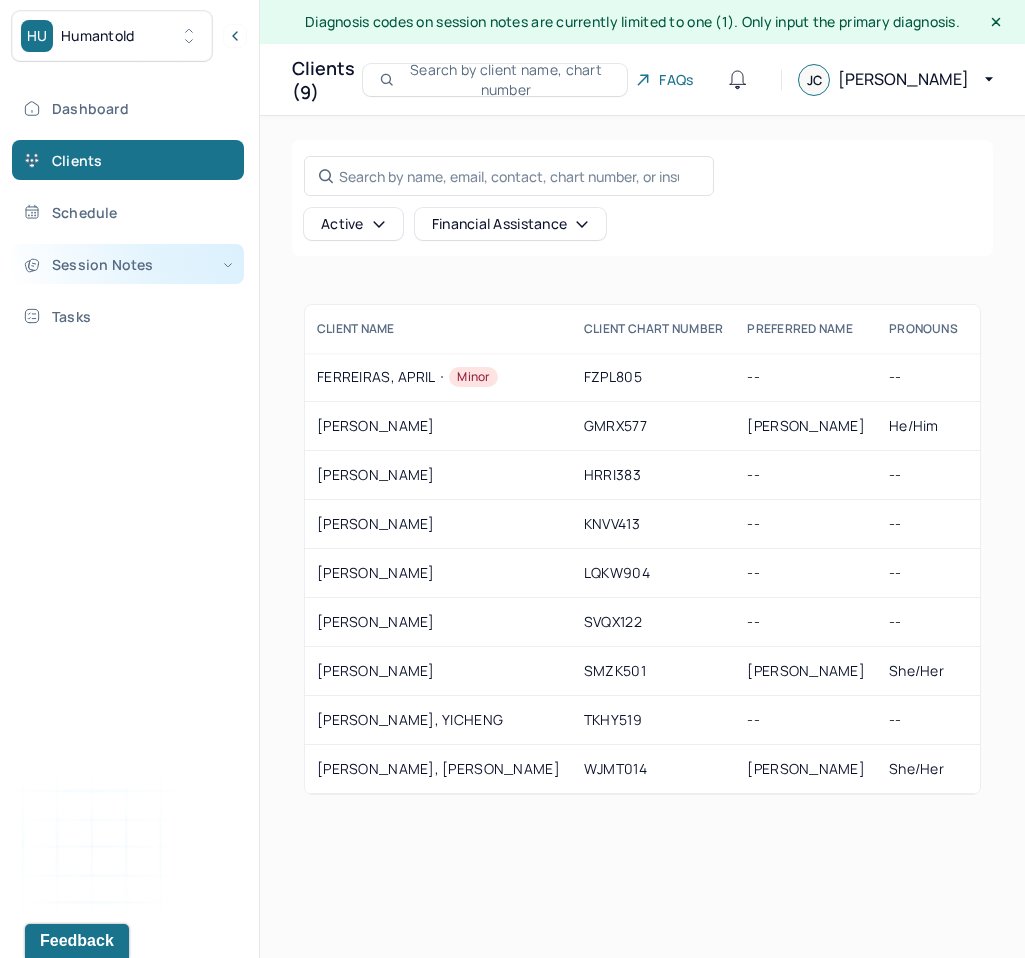 click on "Session Notes" at bounding box center [128, 264] 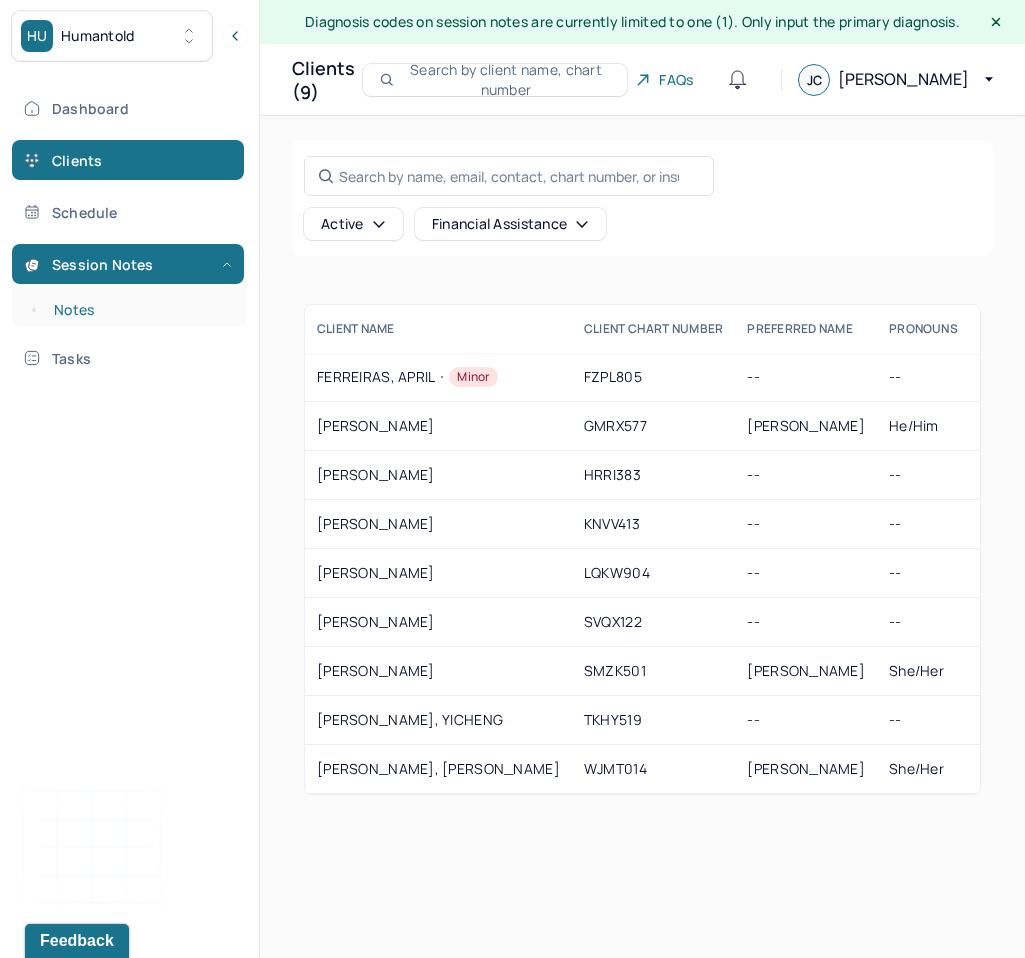 click on "Notes" at bounding box center [139, 310] 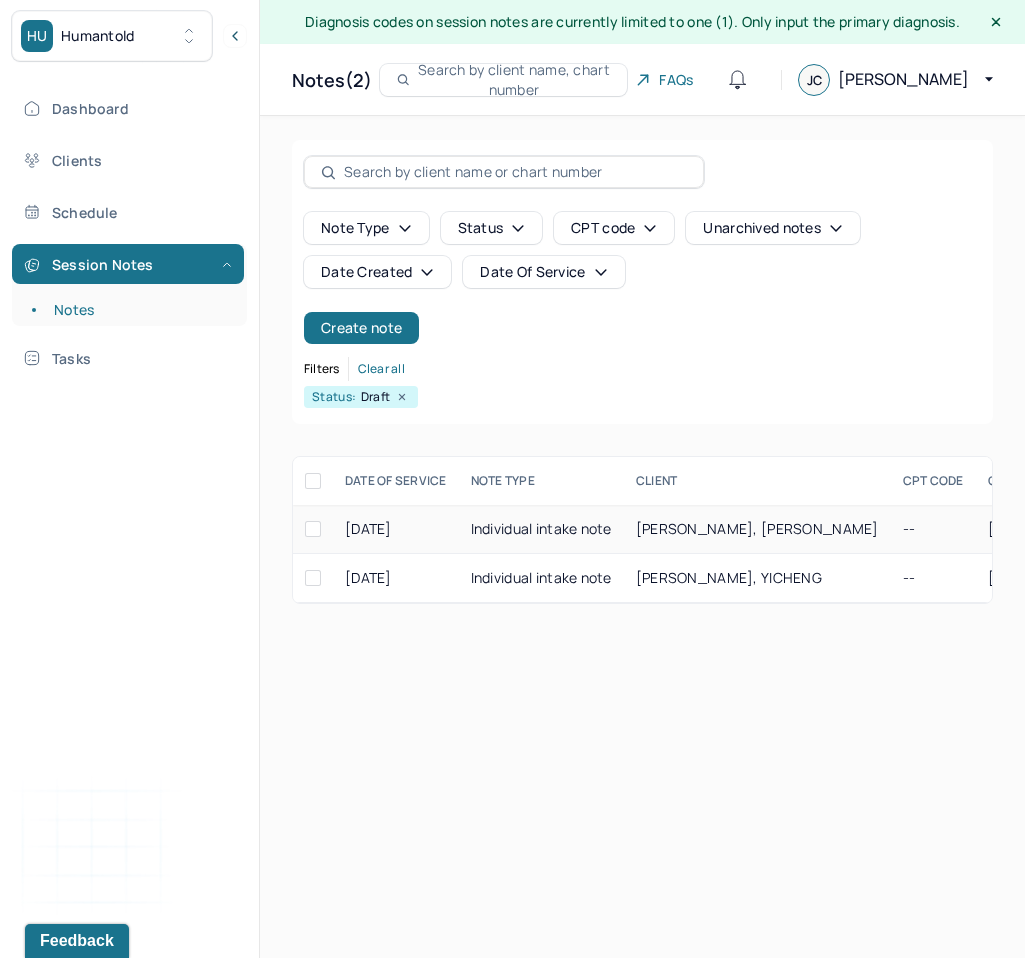click on "Individual intake note" at bounding box center (541, 529) 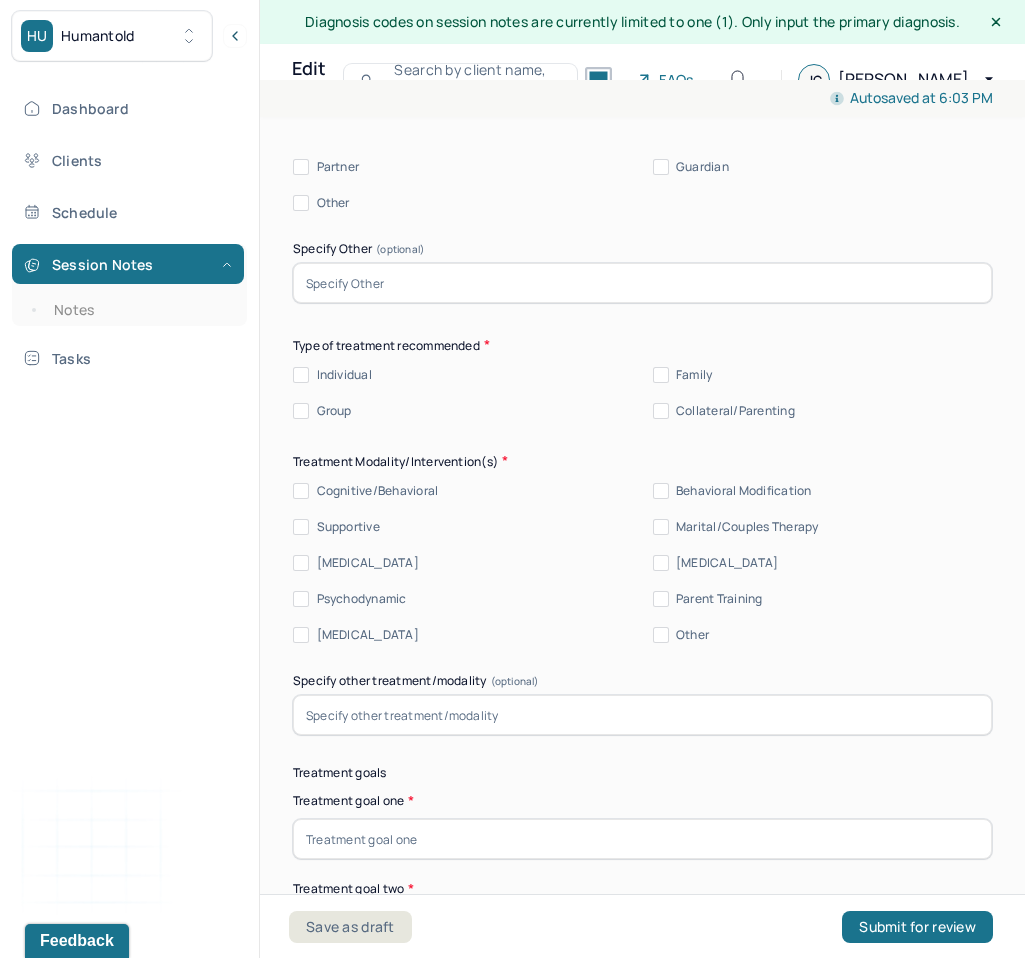 scroll, scrollTop: 10183, scrollLeft: 0, axis: vertical 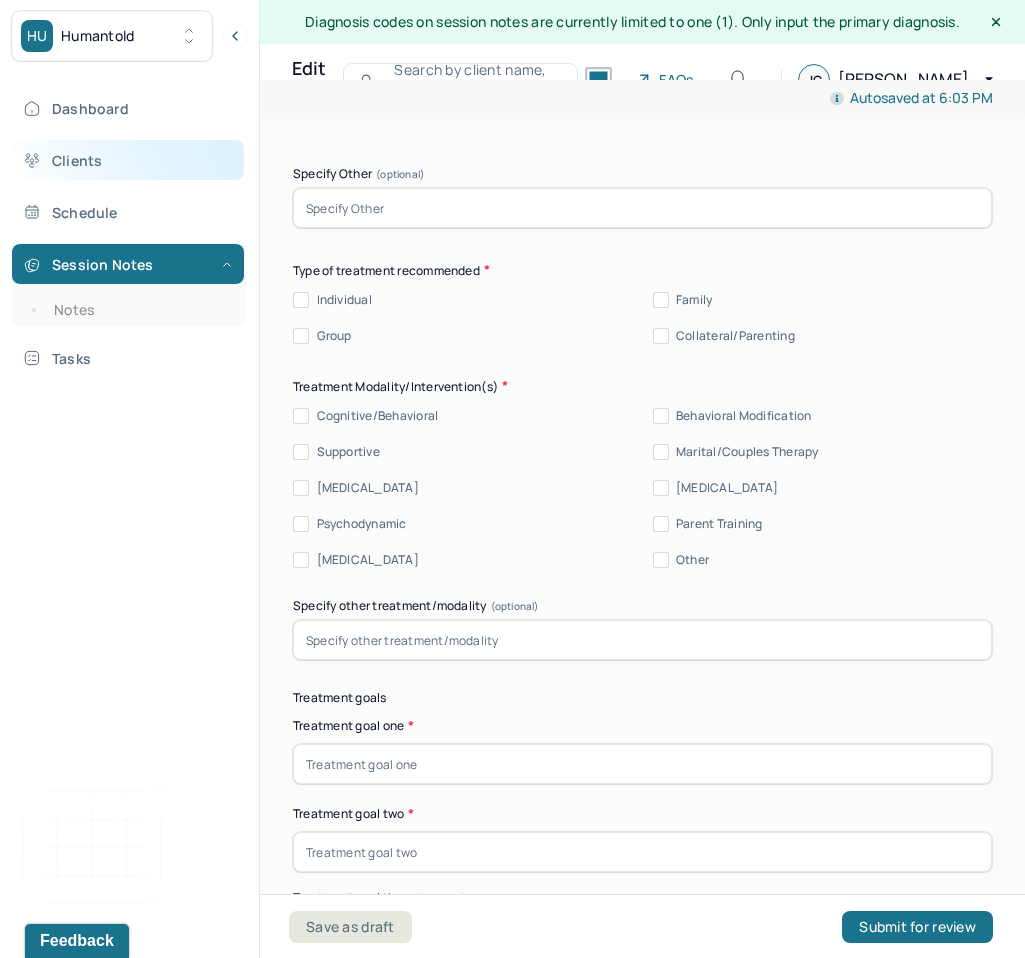 click on "Clients" at bounding box center (128, 160) 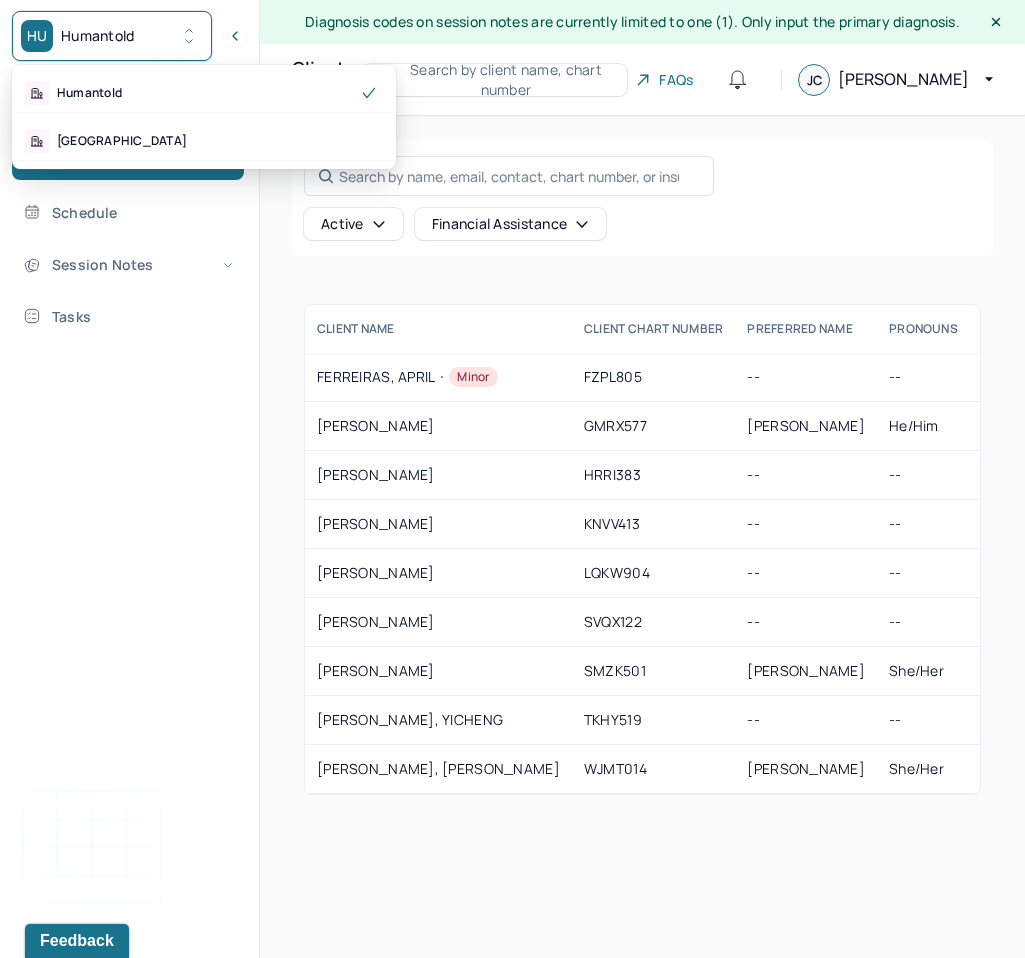 click on "HU Humantold" at bounding box center (112, 36) 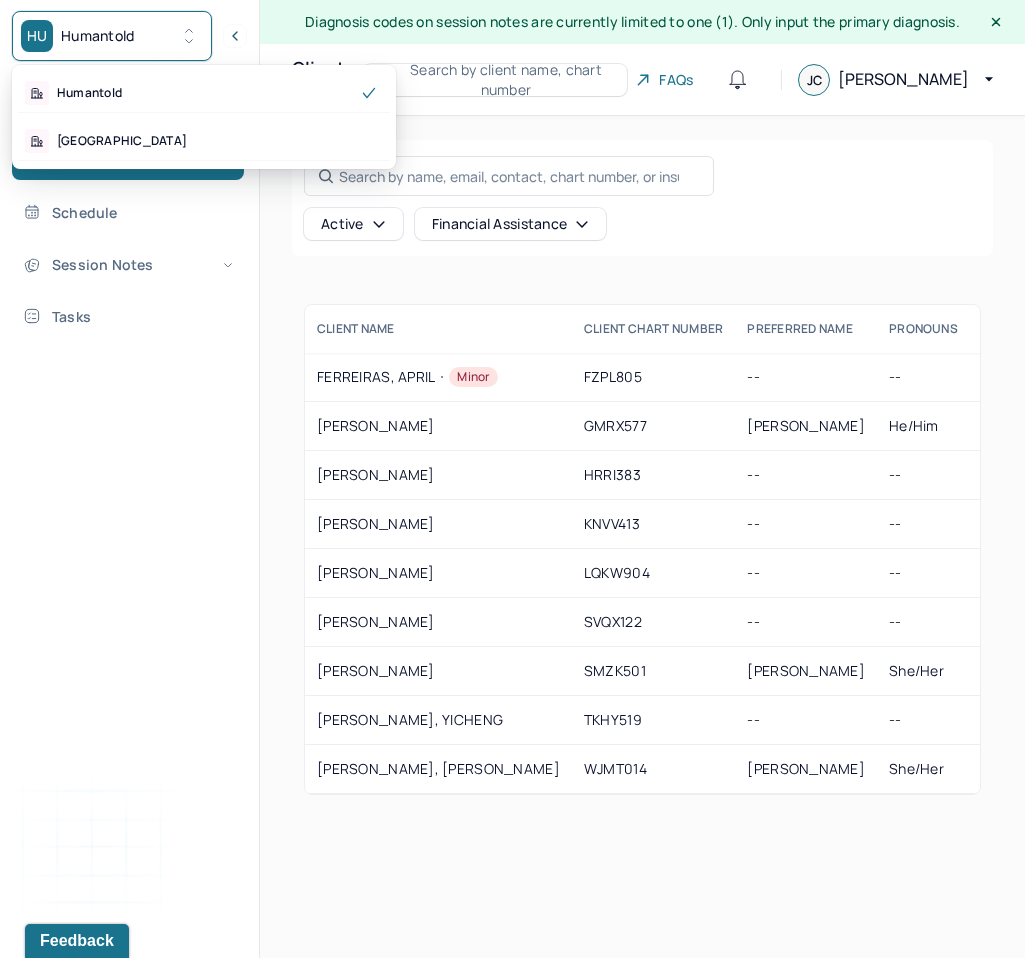 click on "HU Humantold" at bounding box center [112, 36] 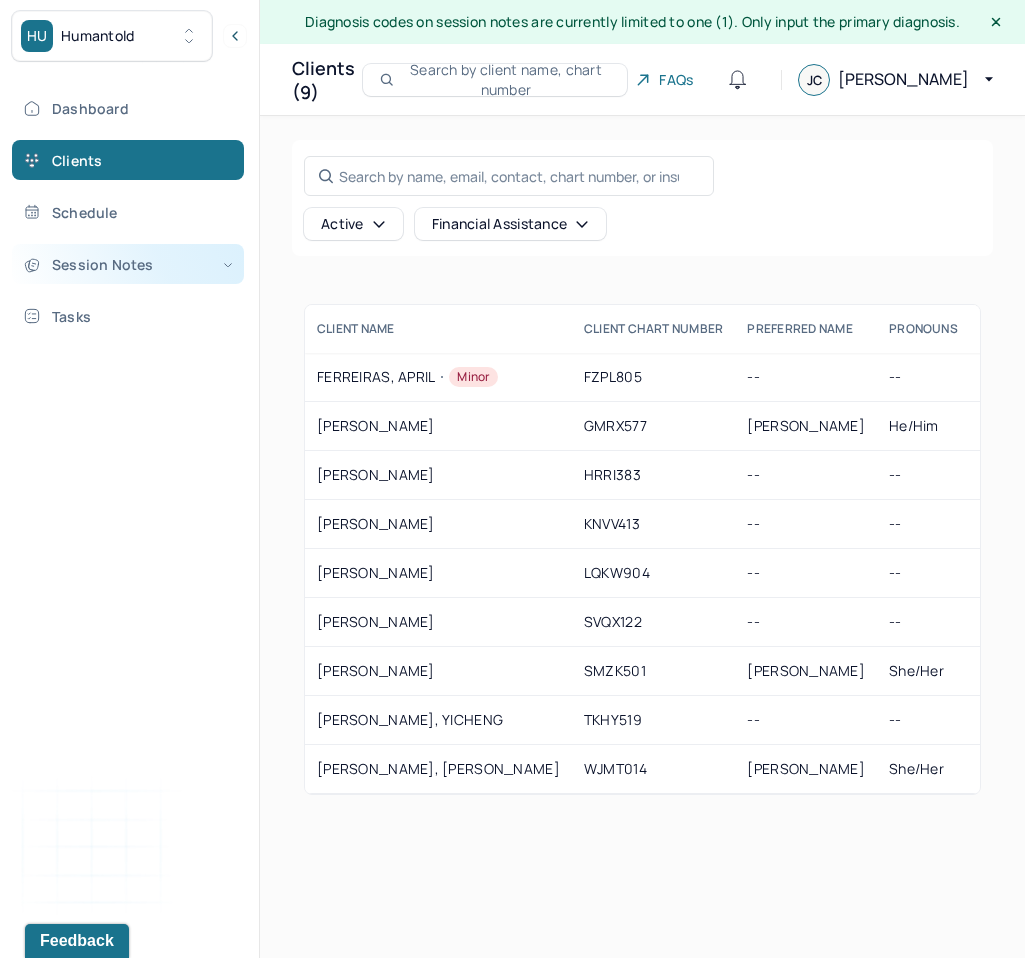 click on "Session Notes" at bounding box center [128, 264] 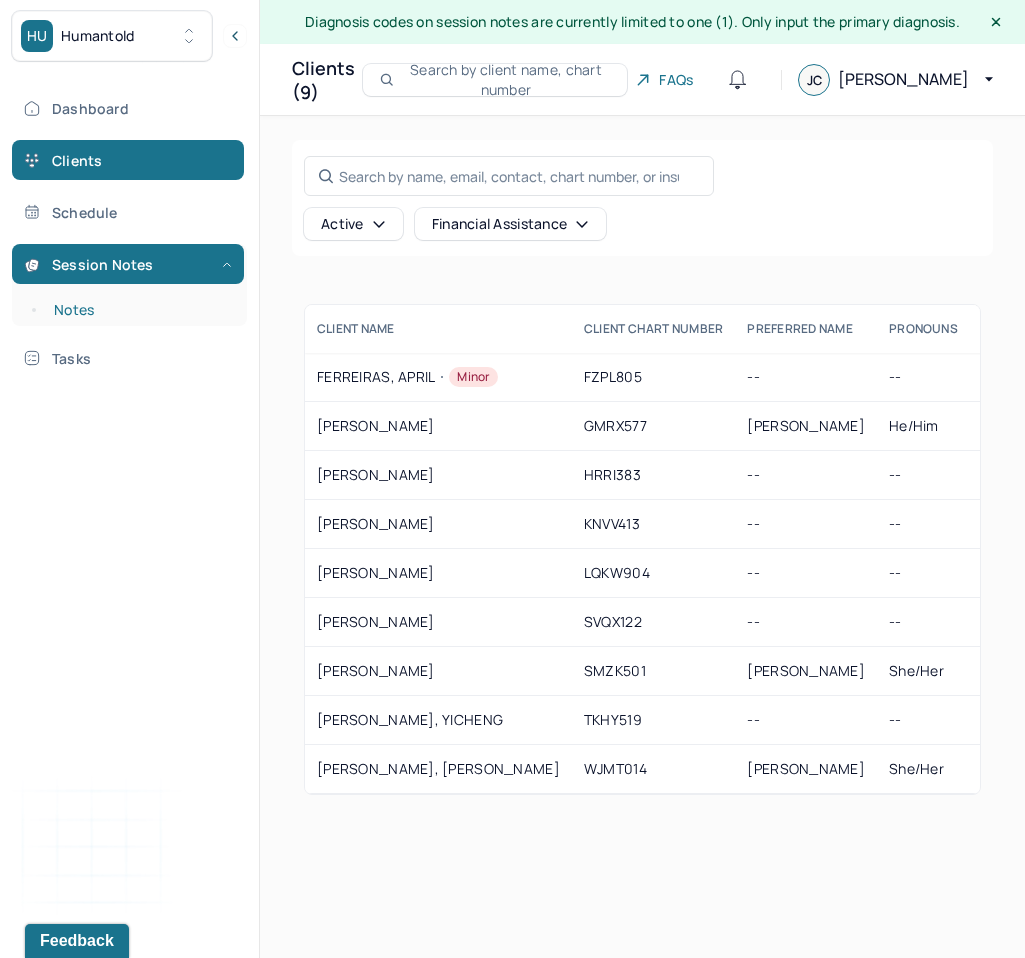 click on "Notes" at bounding box center [139, 310] 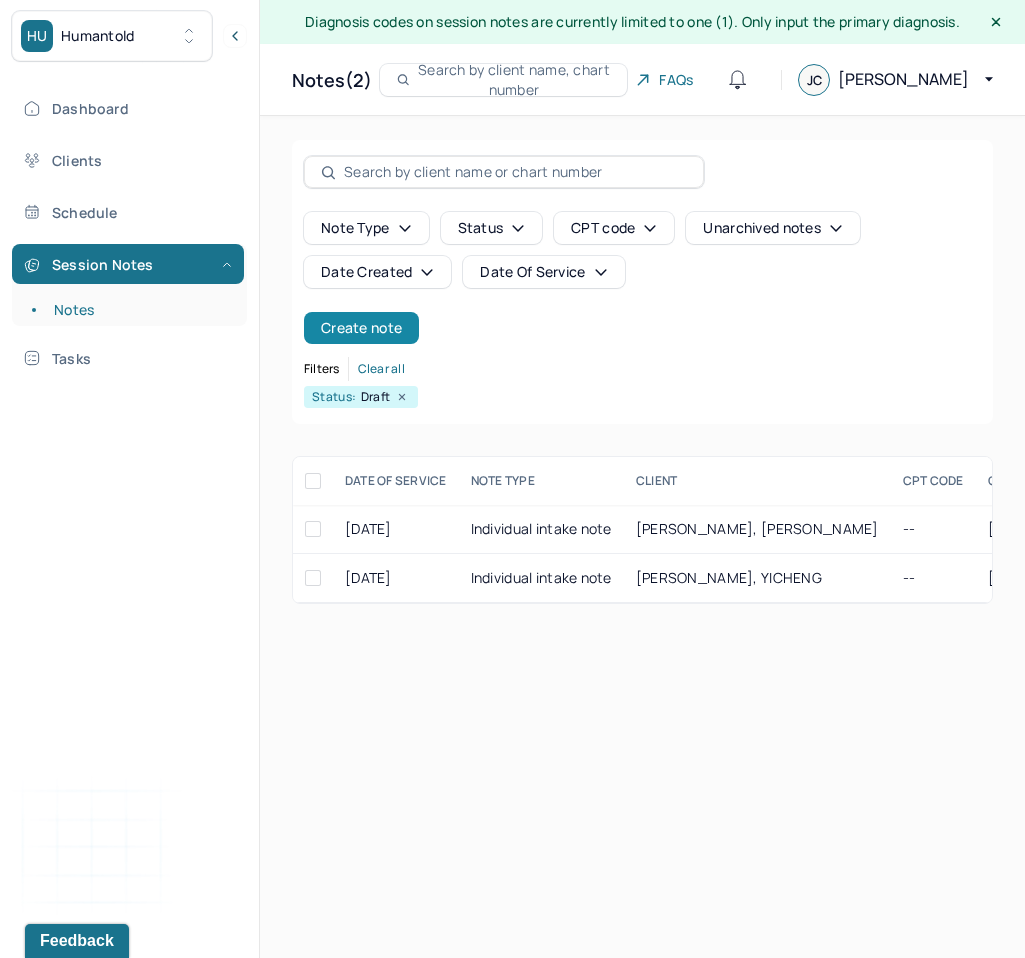 click on "Create note" at bounding box center [361, 328] 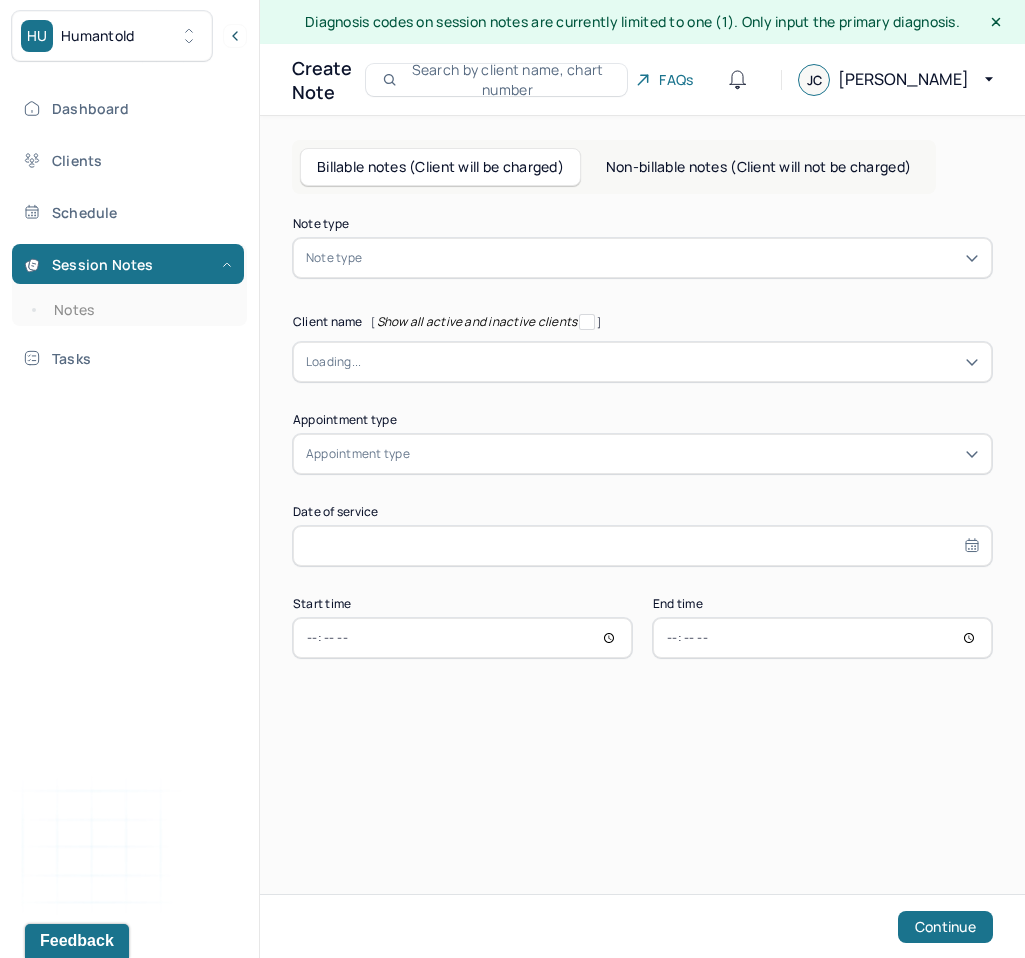 click at bounding box center [672, 258] 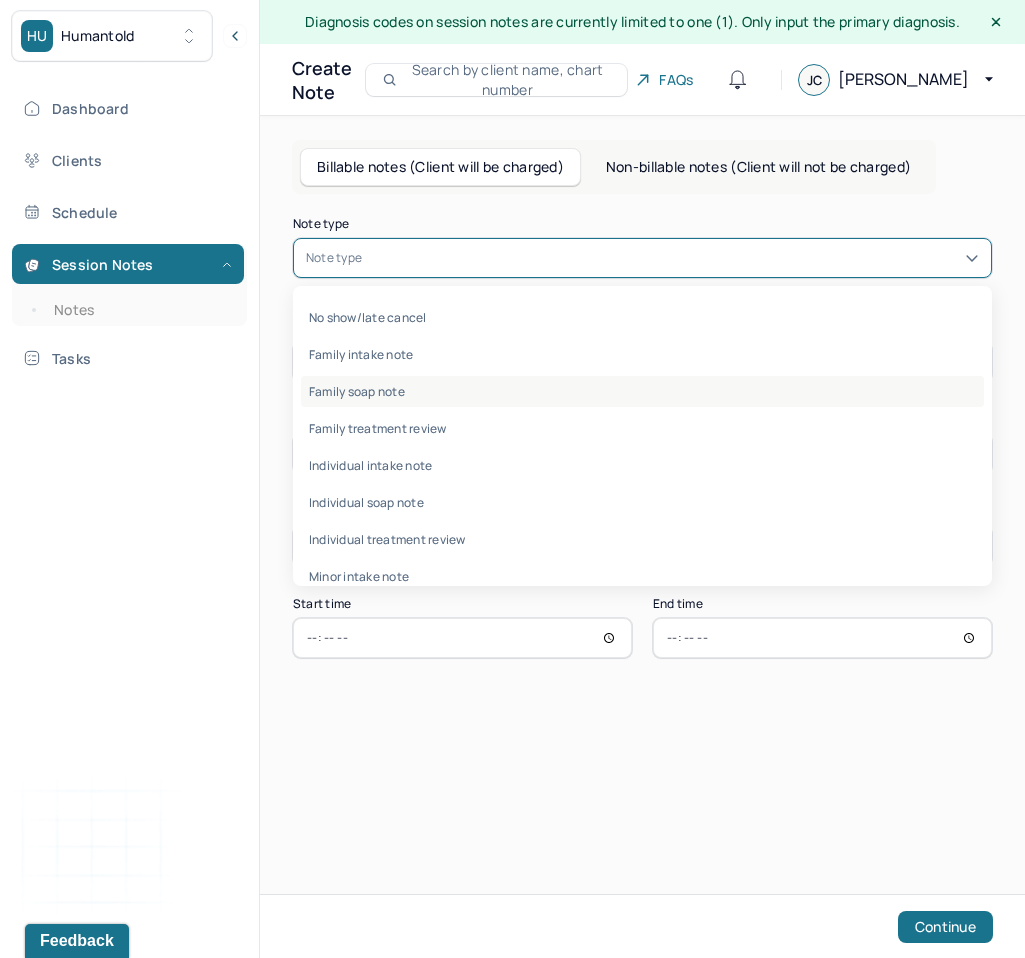 click on "Family soap note" at bounding box center (642, 391) 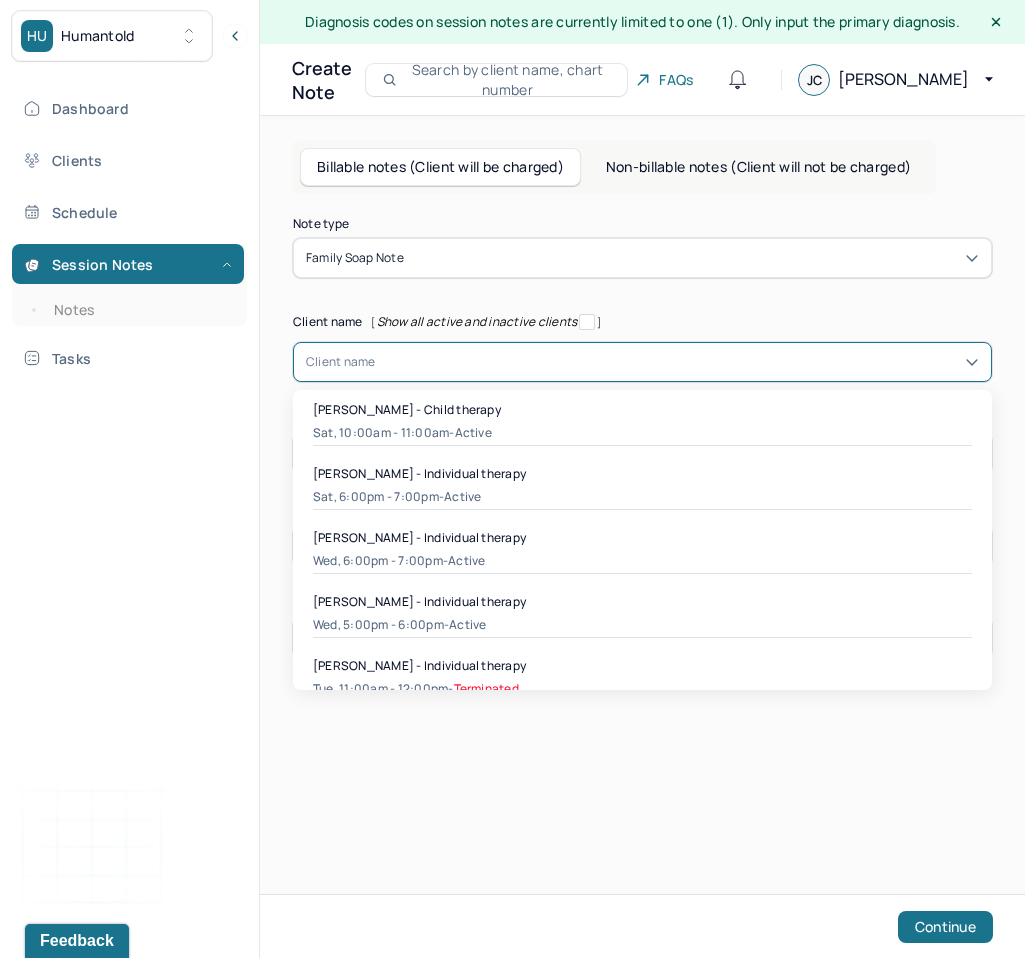 click at bounding box center [677, 362] 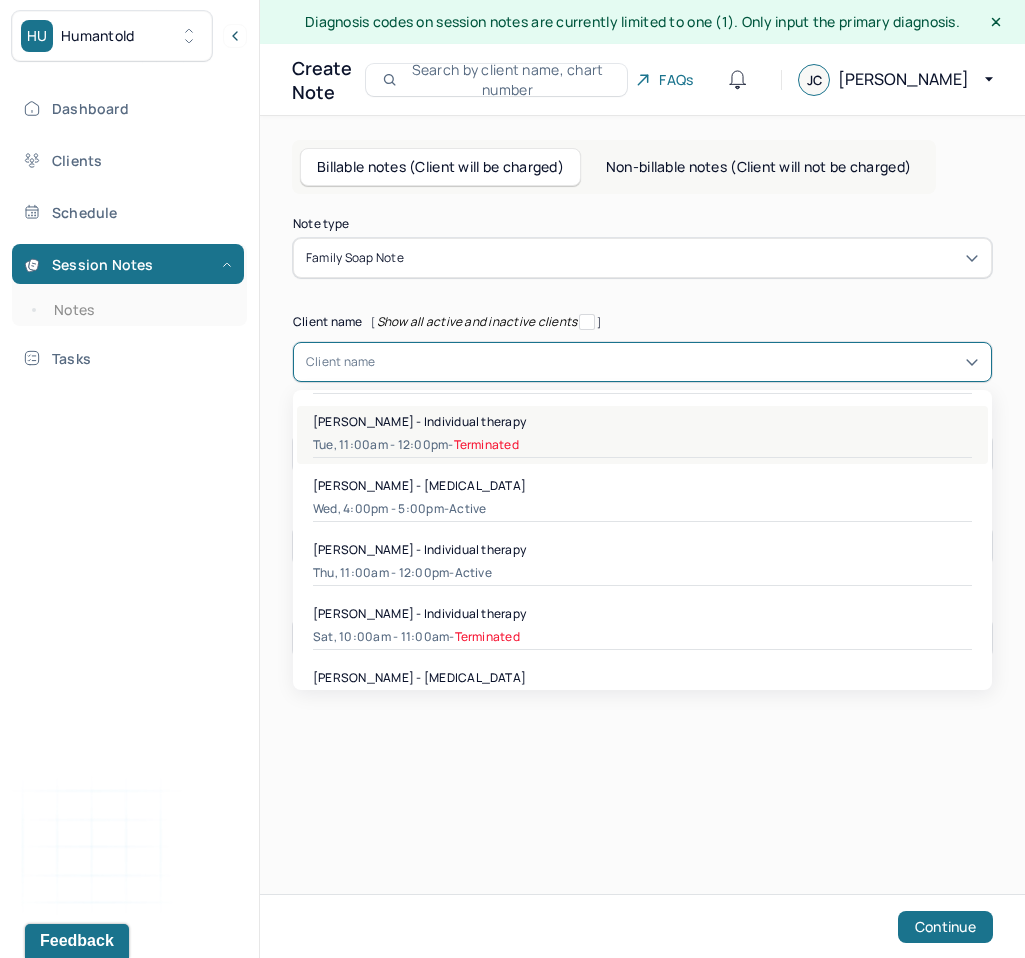 scroll, scrollTop: 251, scrollLeft: 0, axis: vertical 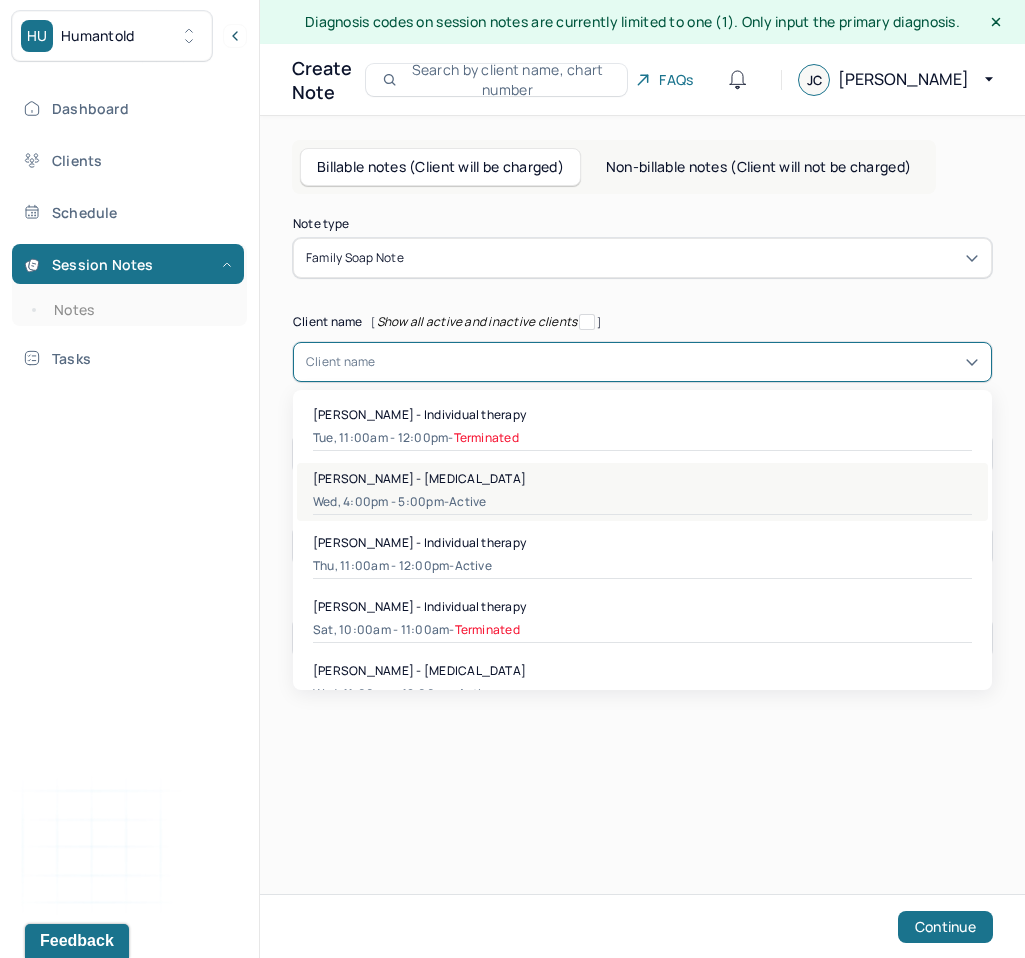click on "active" at bounding box center (467, 502) 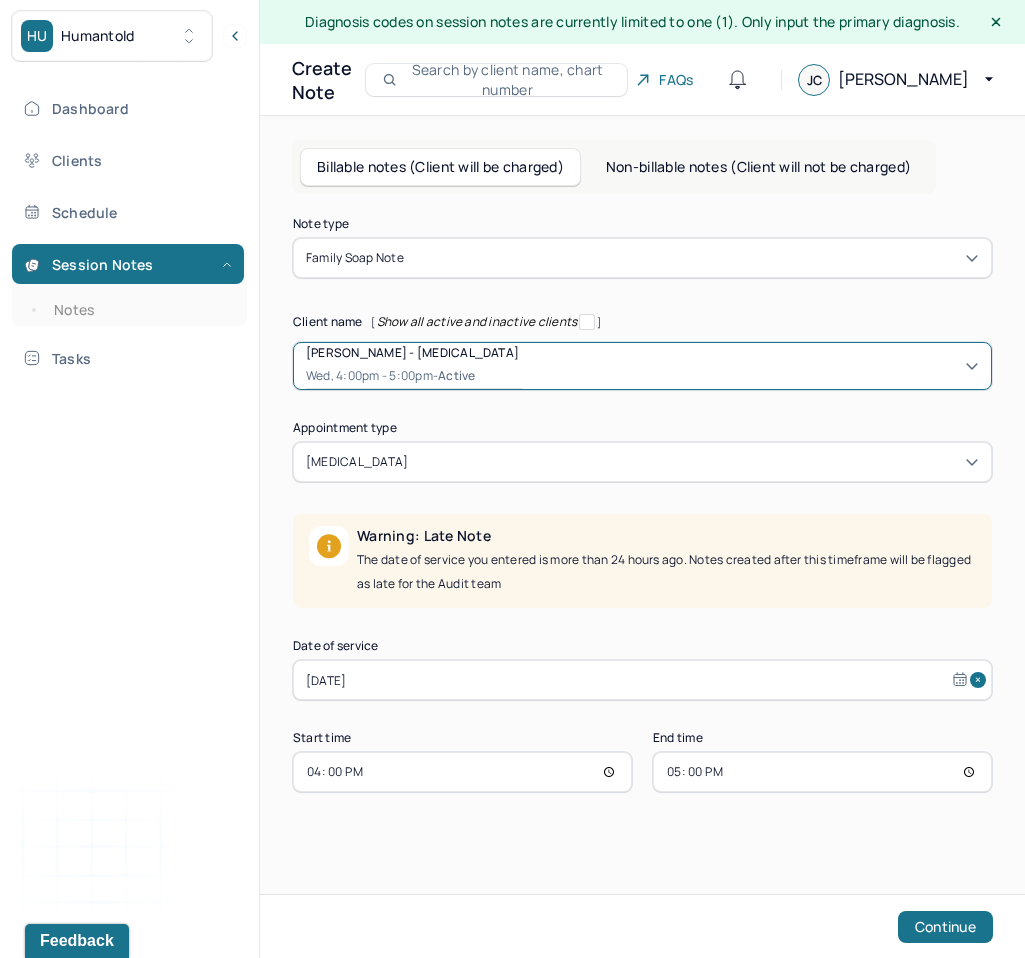 select on "6" 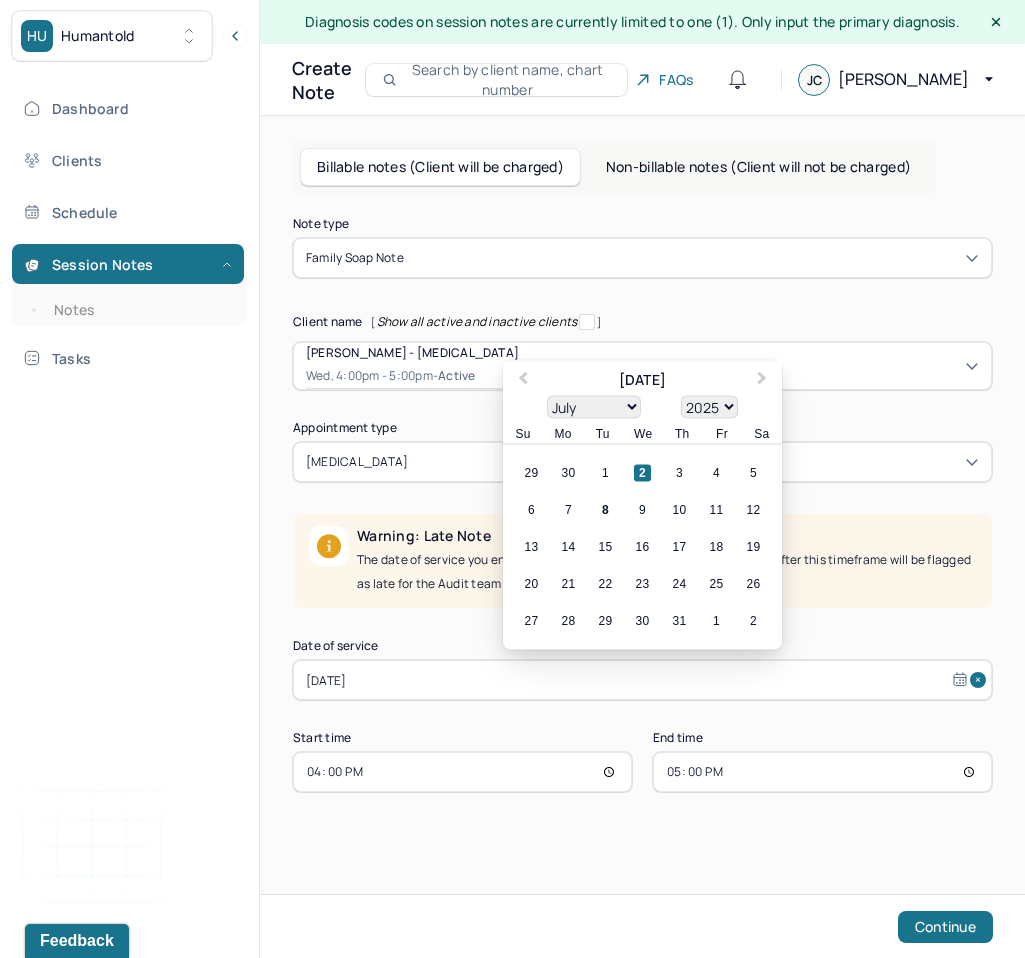 click on "Jul 2, 2025" at bounding box center [642, 680] 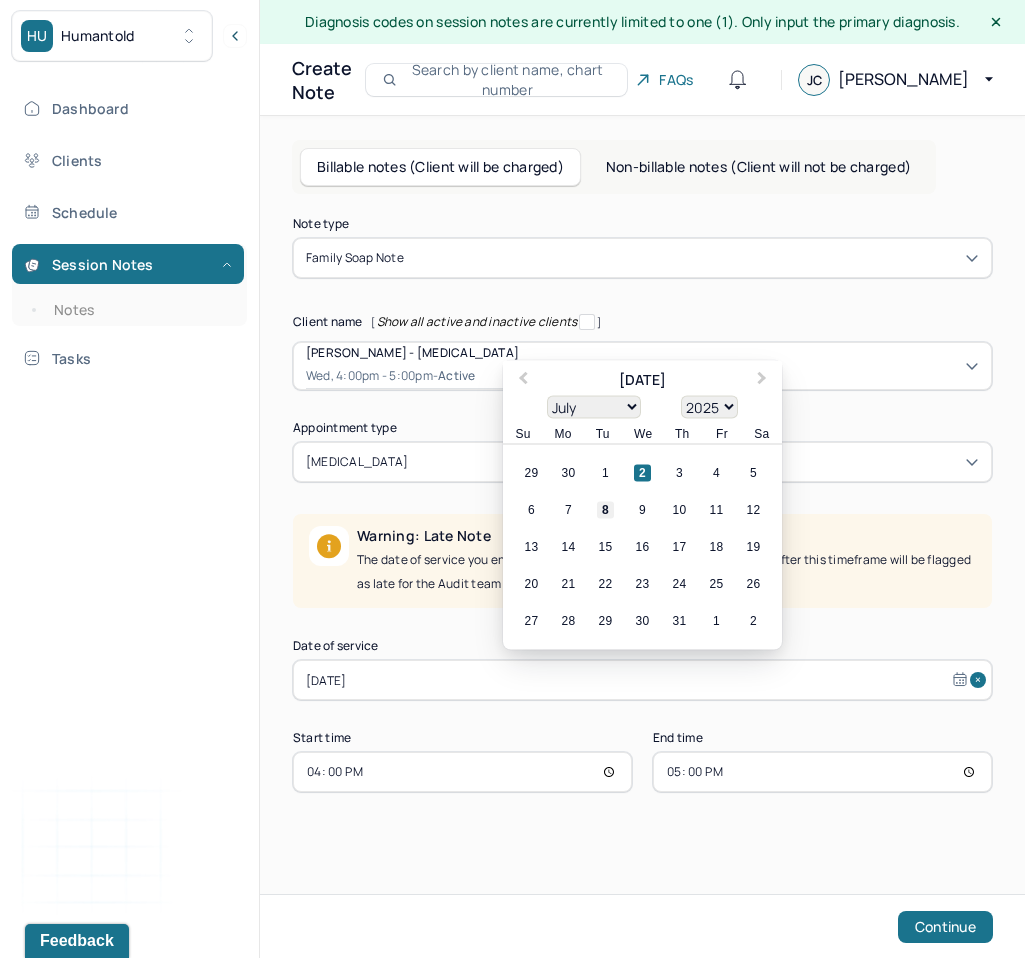 click on "8" at bounding box center [605, 510] 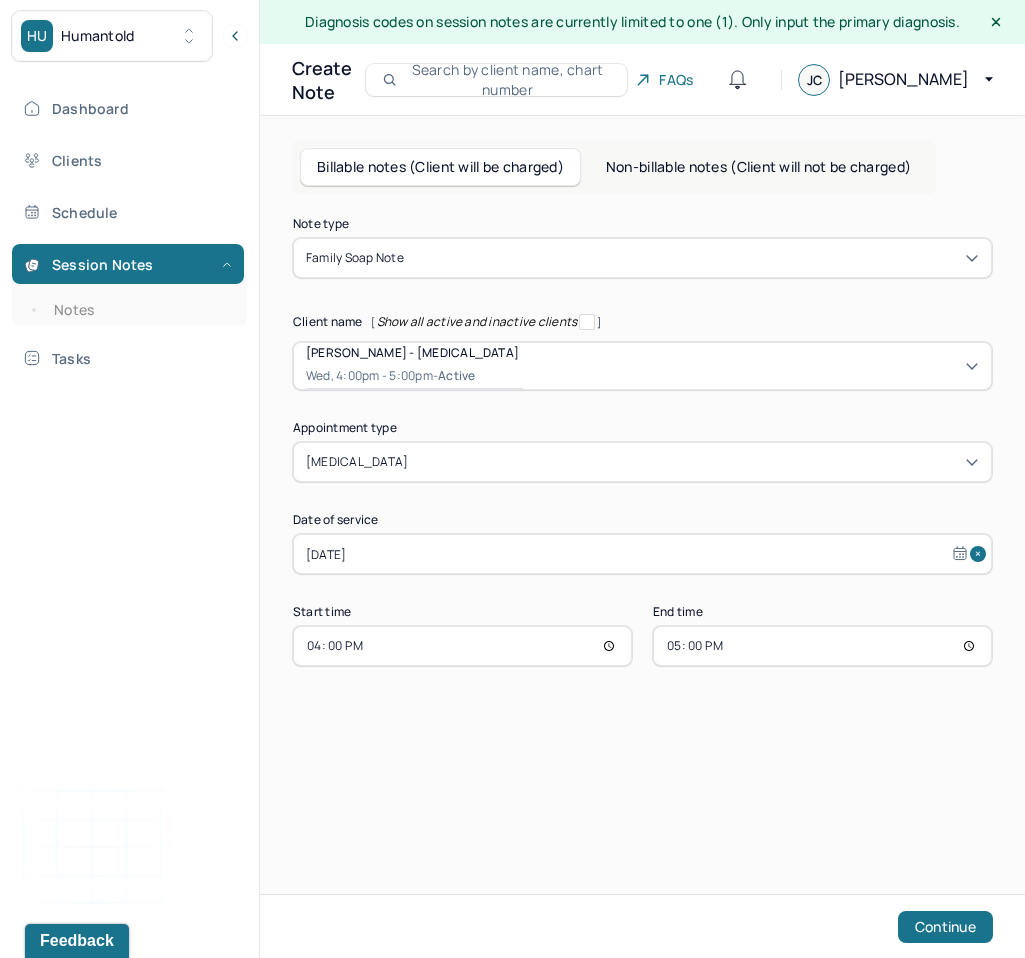 click on "16:00" at bounding box center (462, 646) 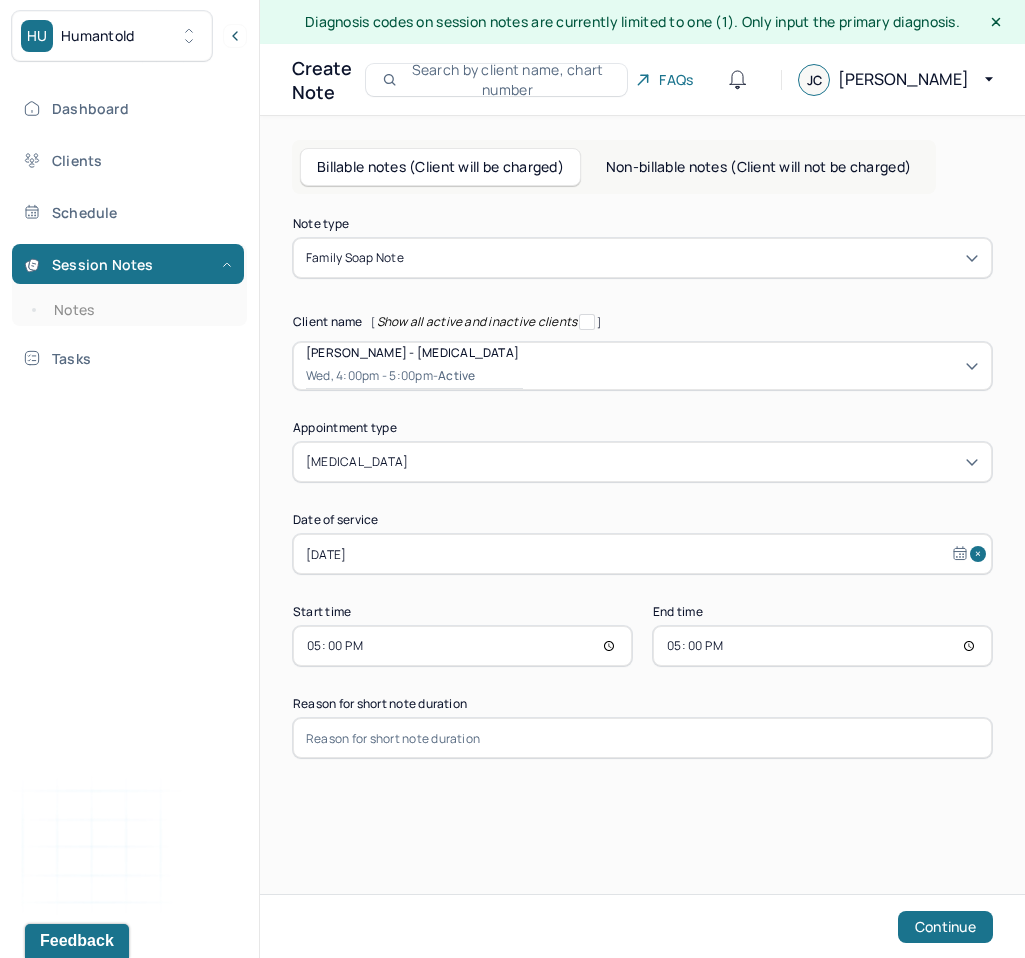click on "17:00" at bounding box center (822, 646) 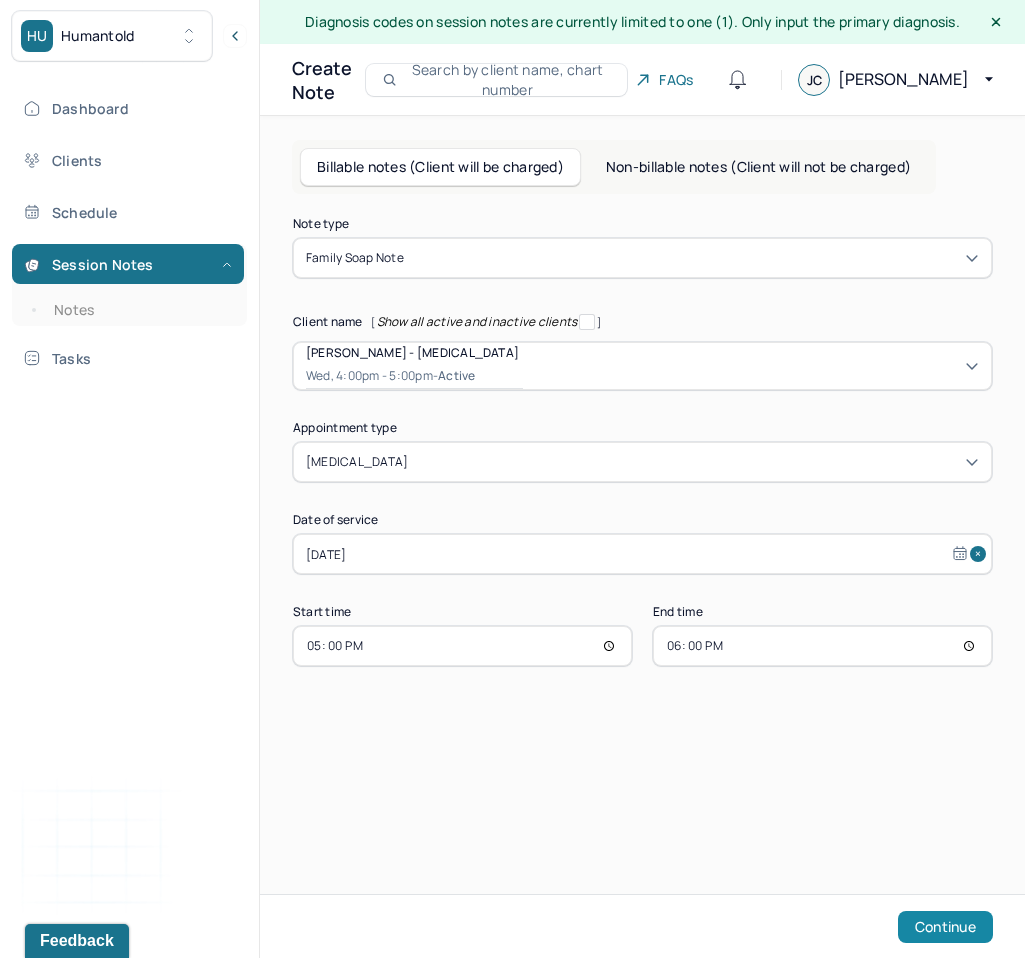 click on "Continue" at bounding box center (945, 927) 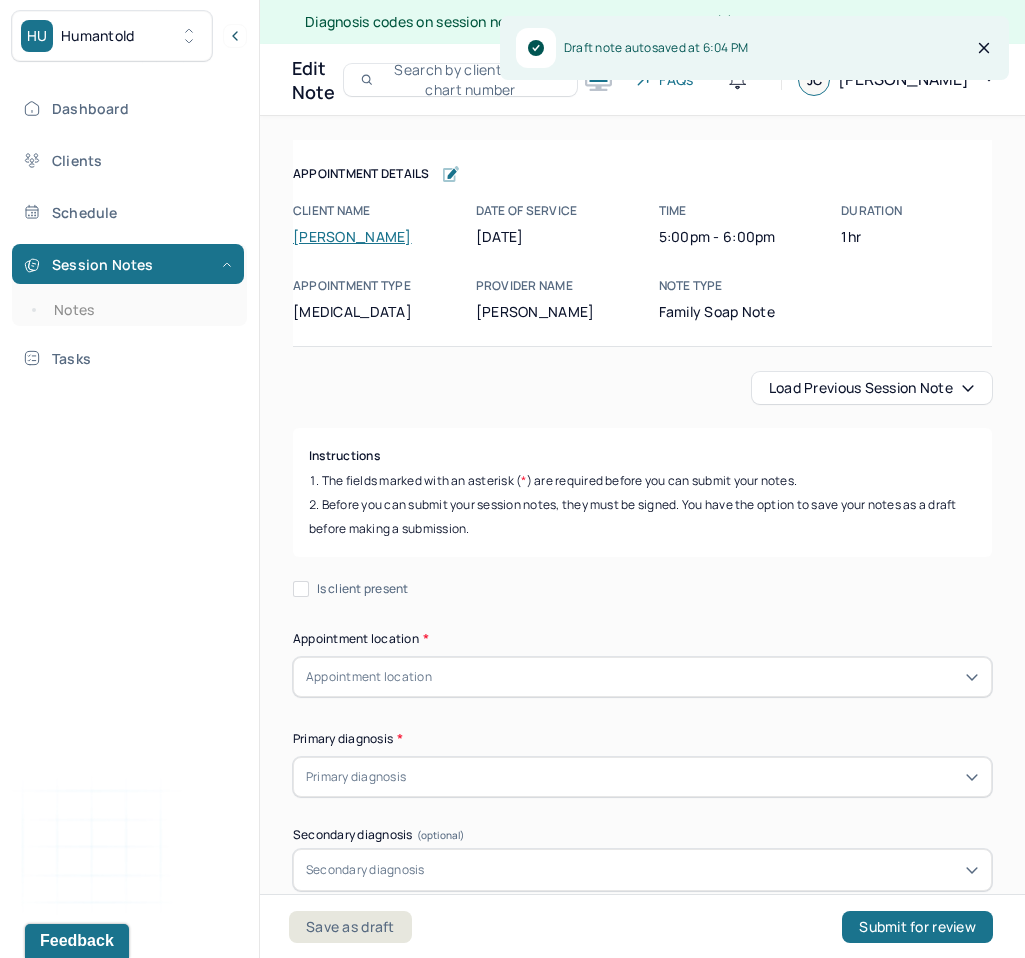 click on "Load previous session note" at bounding box center [872, 388] 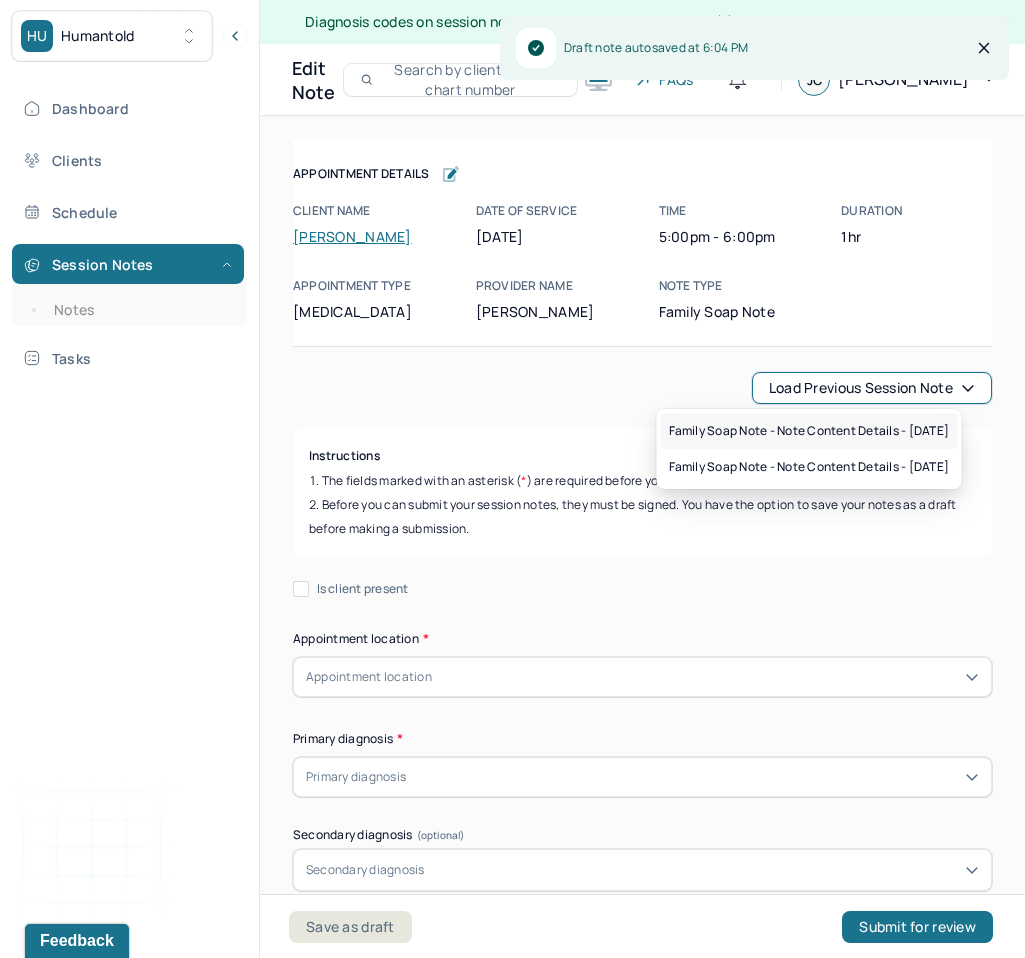 click on "Family soap note   - Note content Details -   07/01/2025" at bounding box center (809, 431) 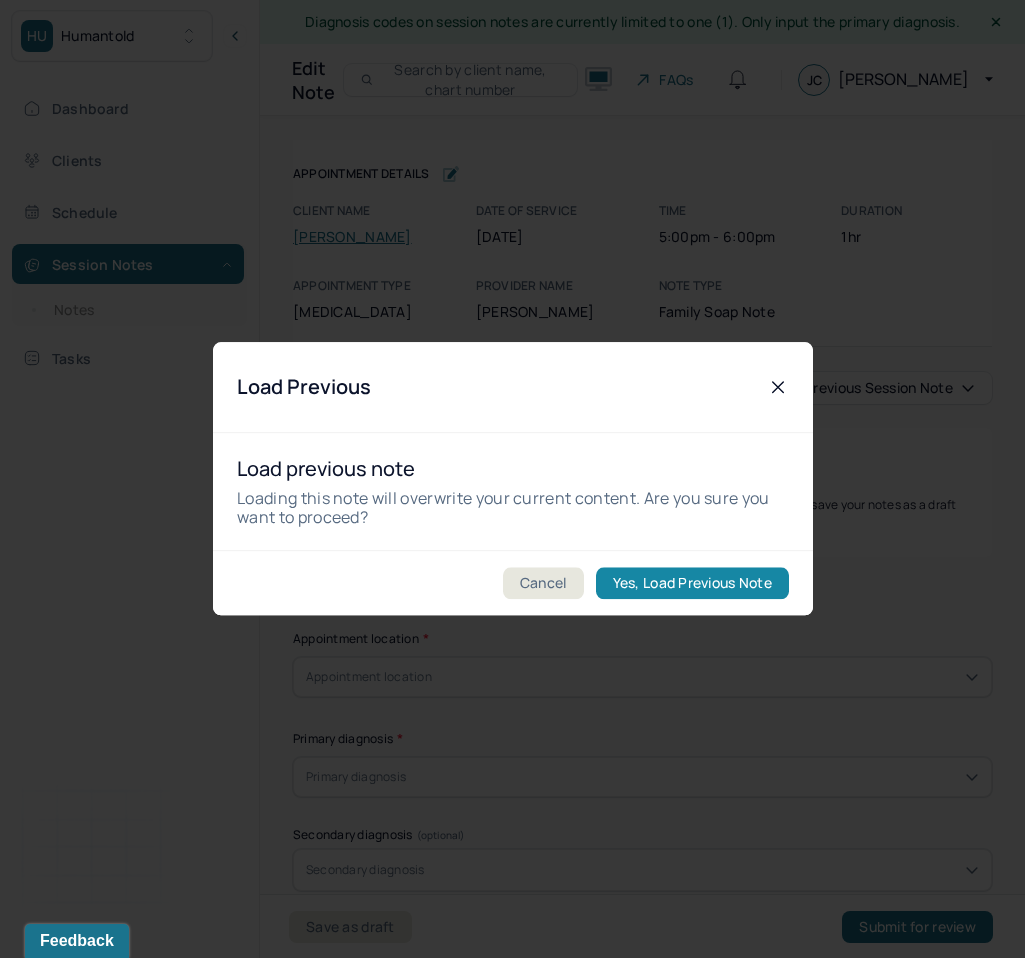 click on "Yes, Load Previous Note" at bounding box center (691, 584) 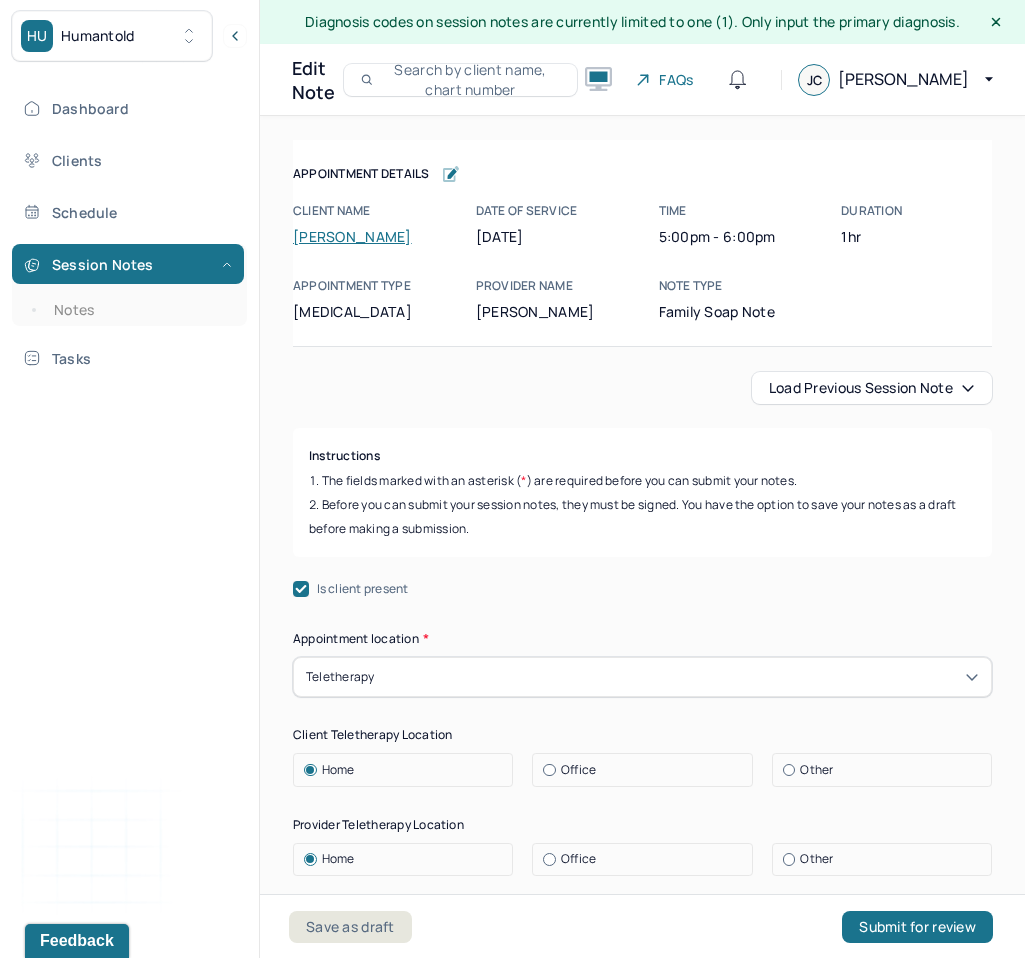 click on "Is client present" at bounding box center (642, 589) 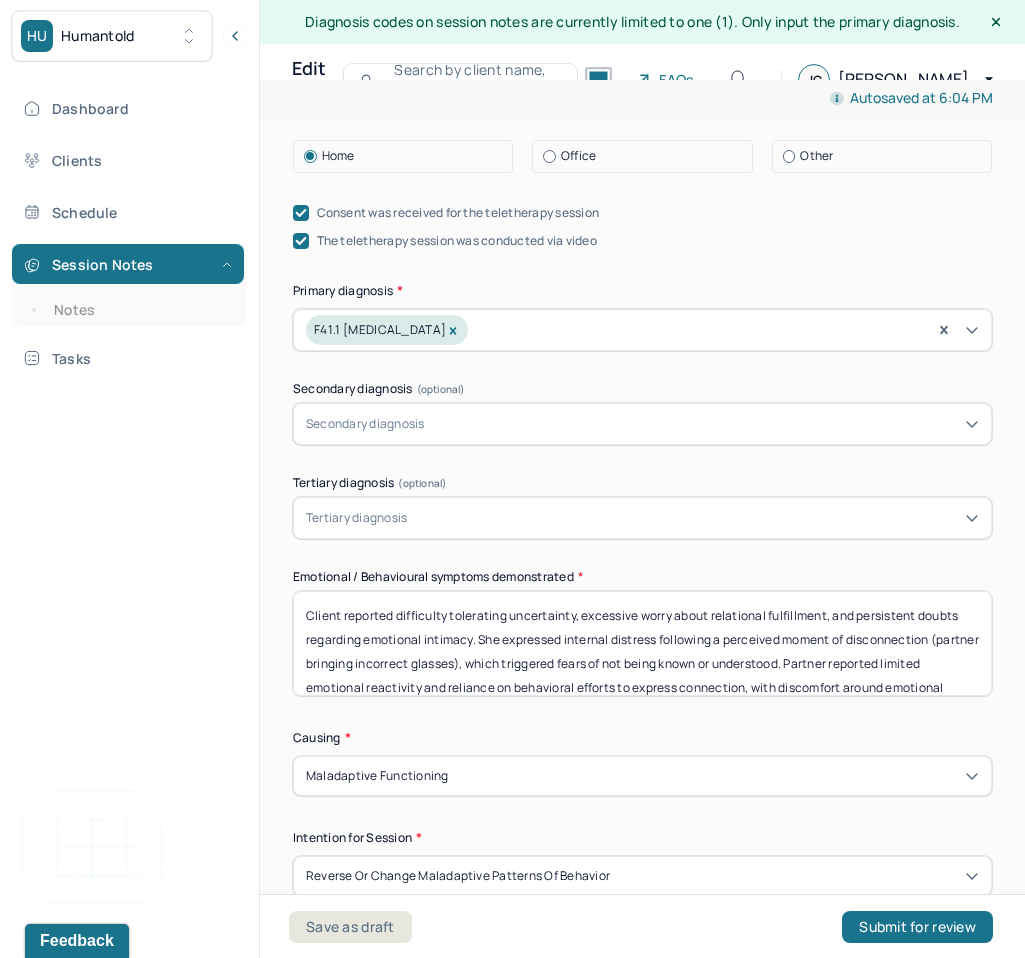 scroll, scrollTop: 715, scrollLeft: 0, axis: vertical 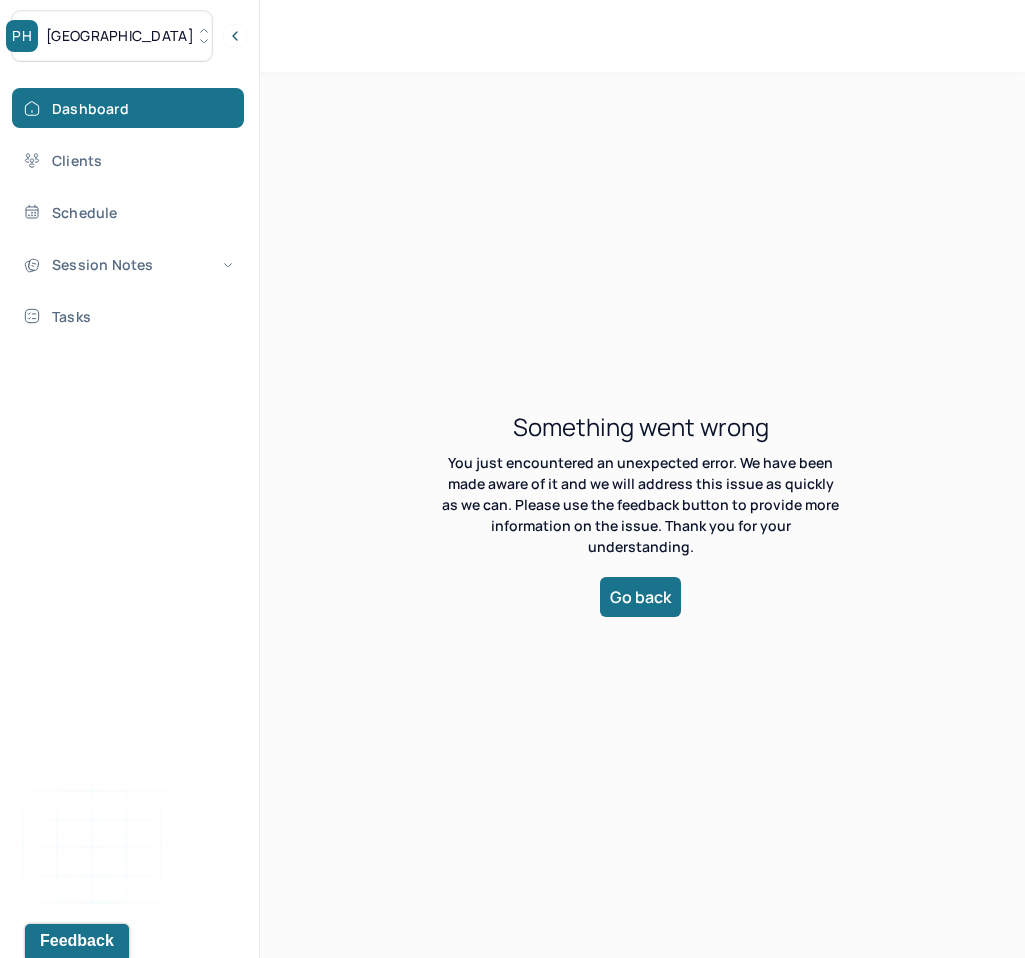 click on "Go back" at bounding box center (640, 597) 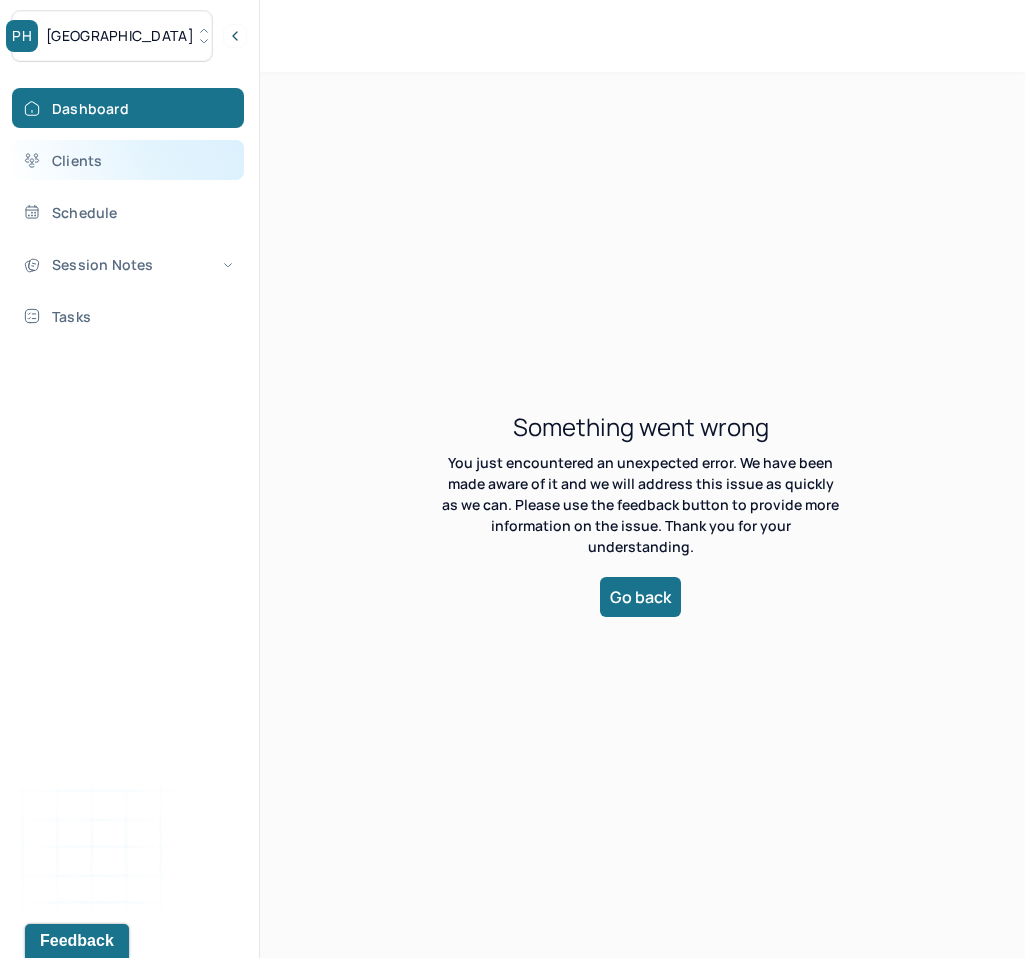 click on "Clients" at bounding box center (128, 160) 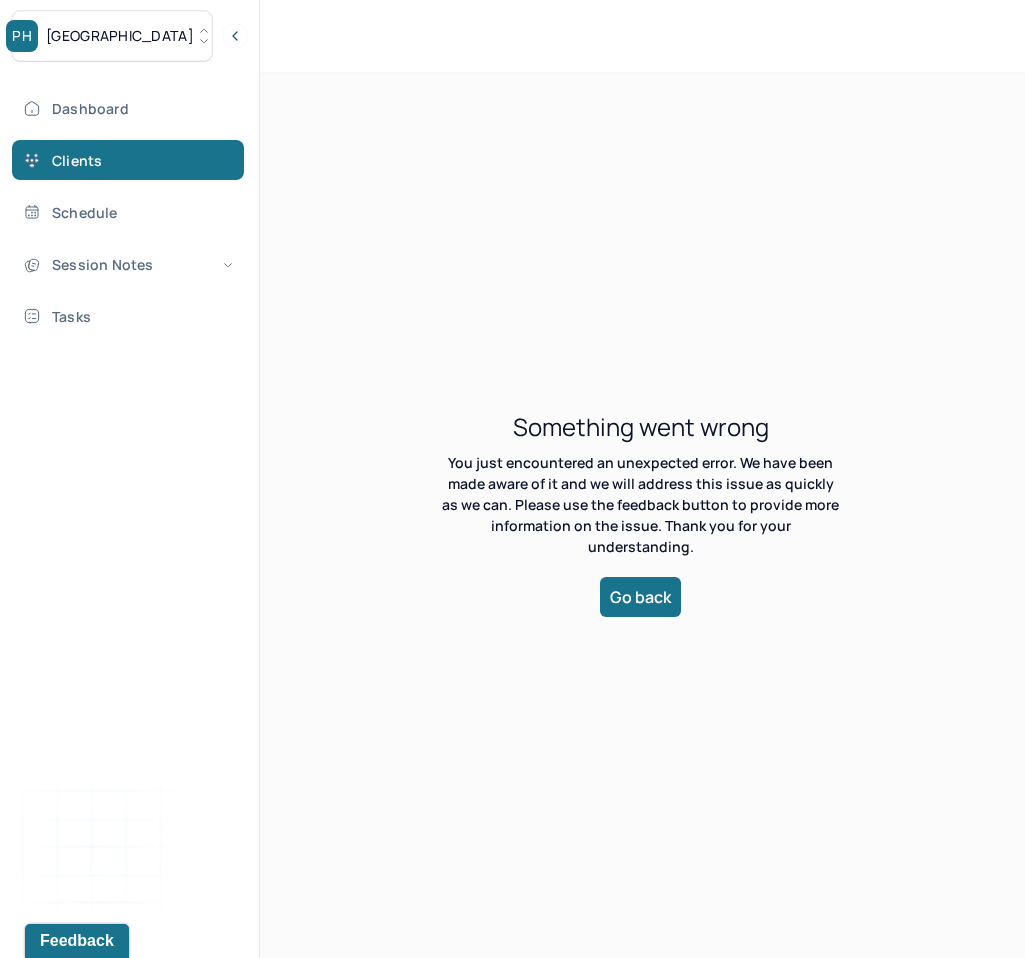 click on "PH Park Hill" at bounding box center [112, 36] 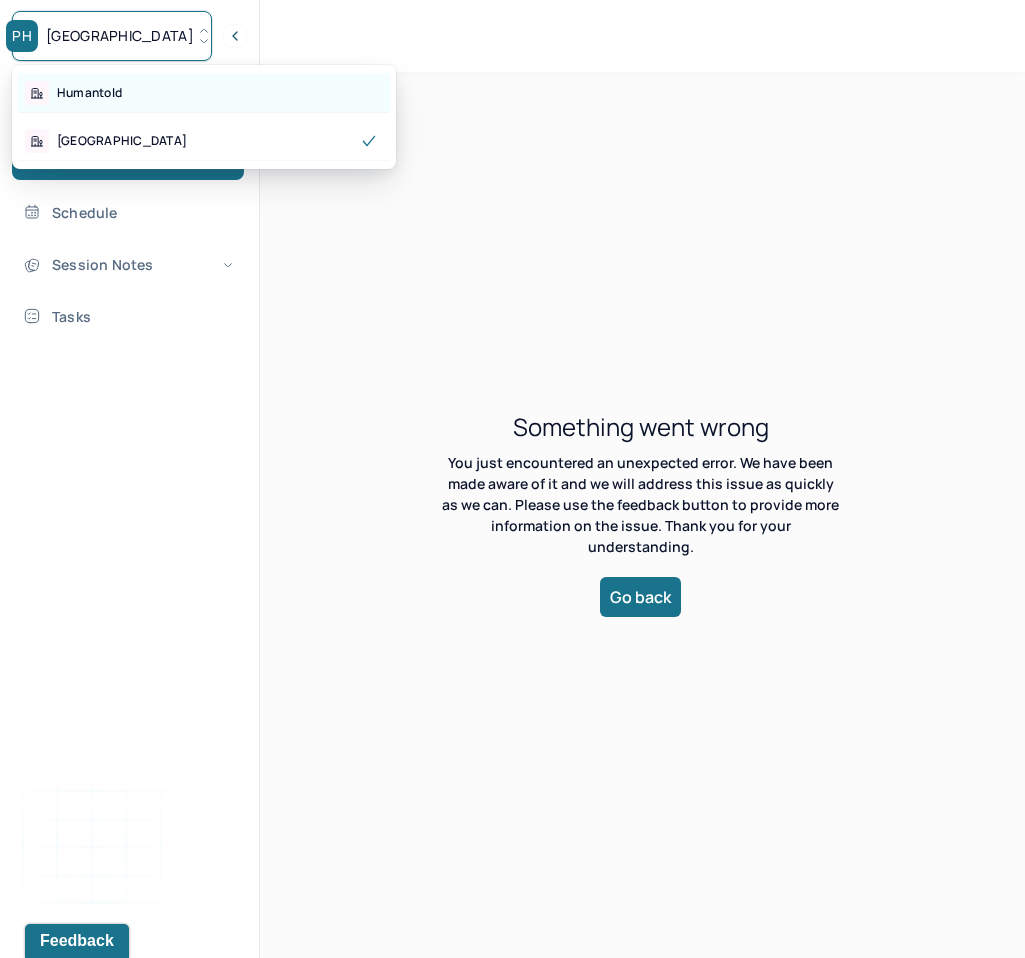 click on "Humantold" at bounding box center [89, 93] 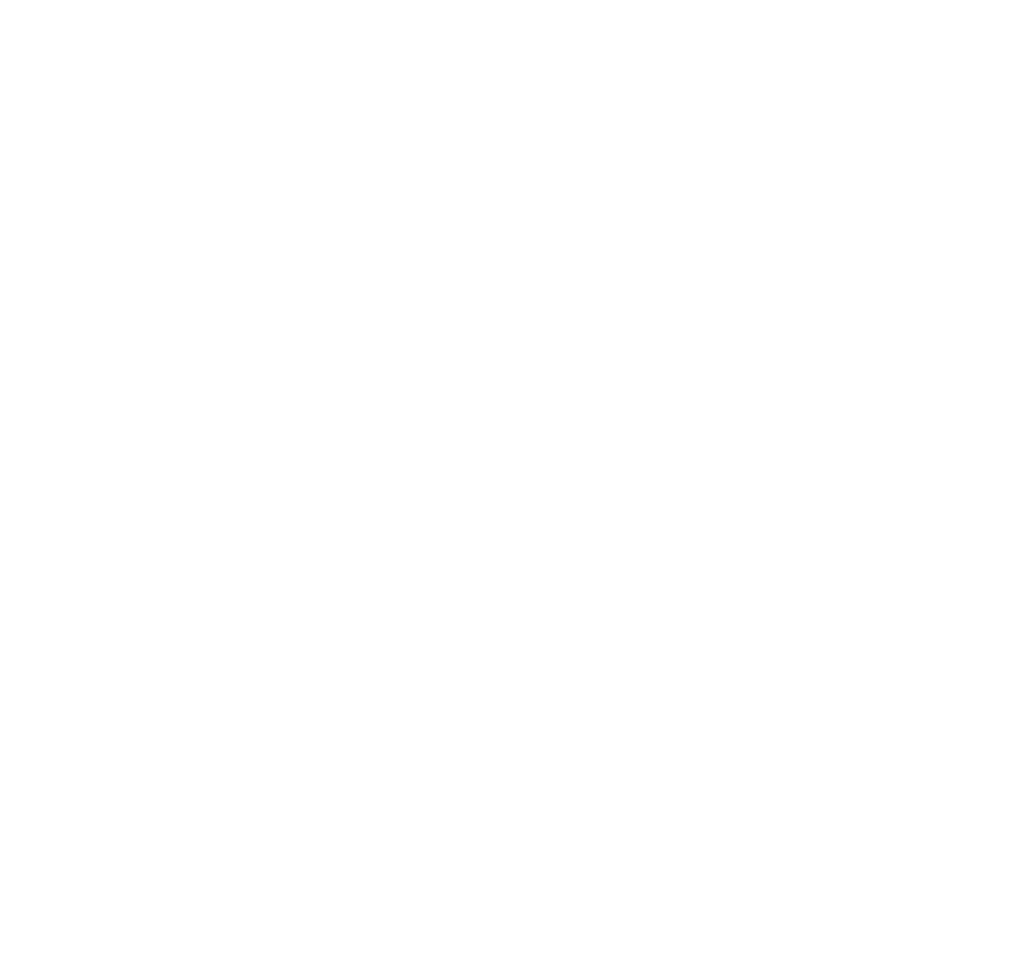 scroll, scrollTop: 0, scrollLeft: 0, axis: both 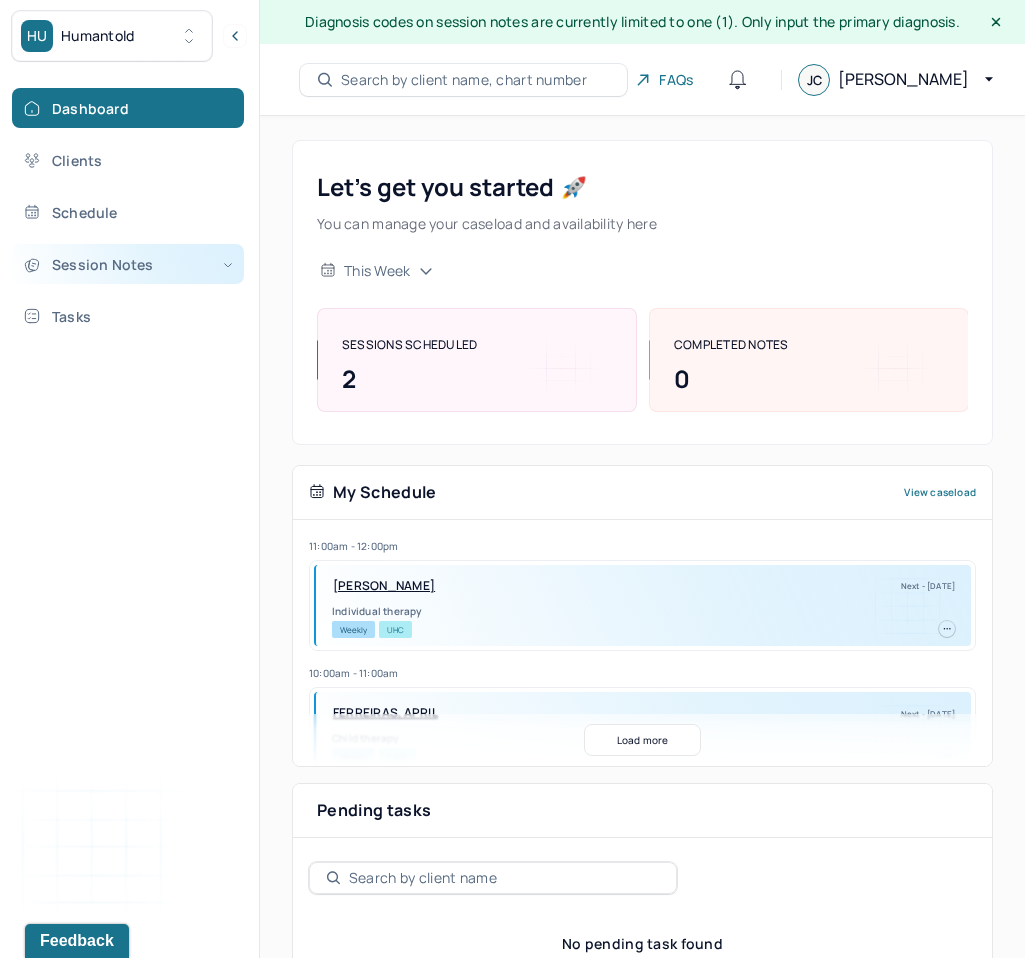 click on "Session Notes" at bounding box center [128, 264] 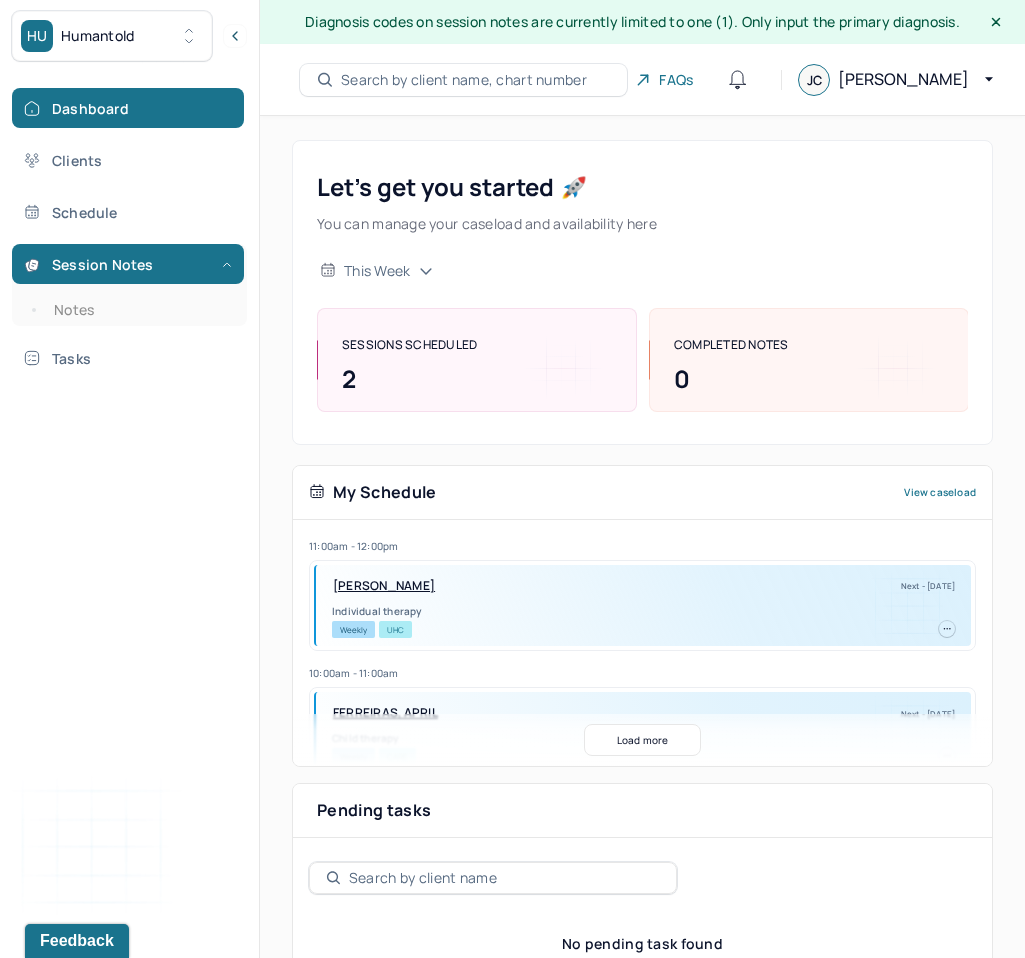 click on "Session Notes Notes" at bounding box center [129, 285] 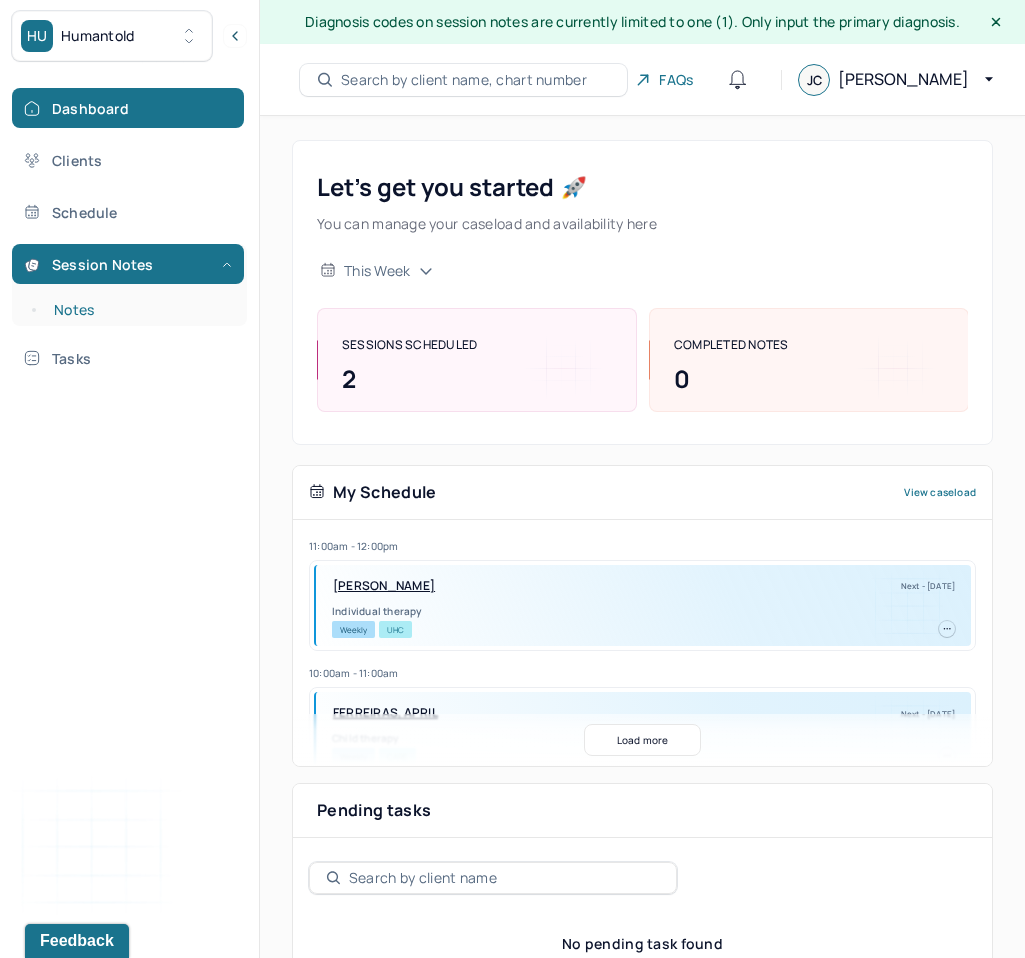 click on "Notes" at bounding box center (139, 310) 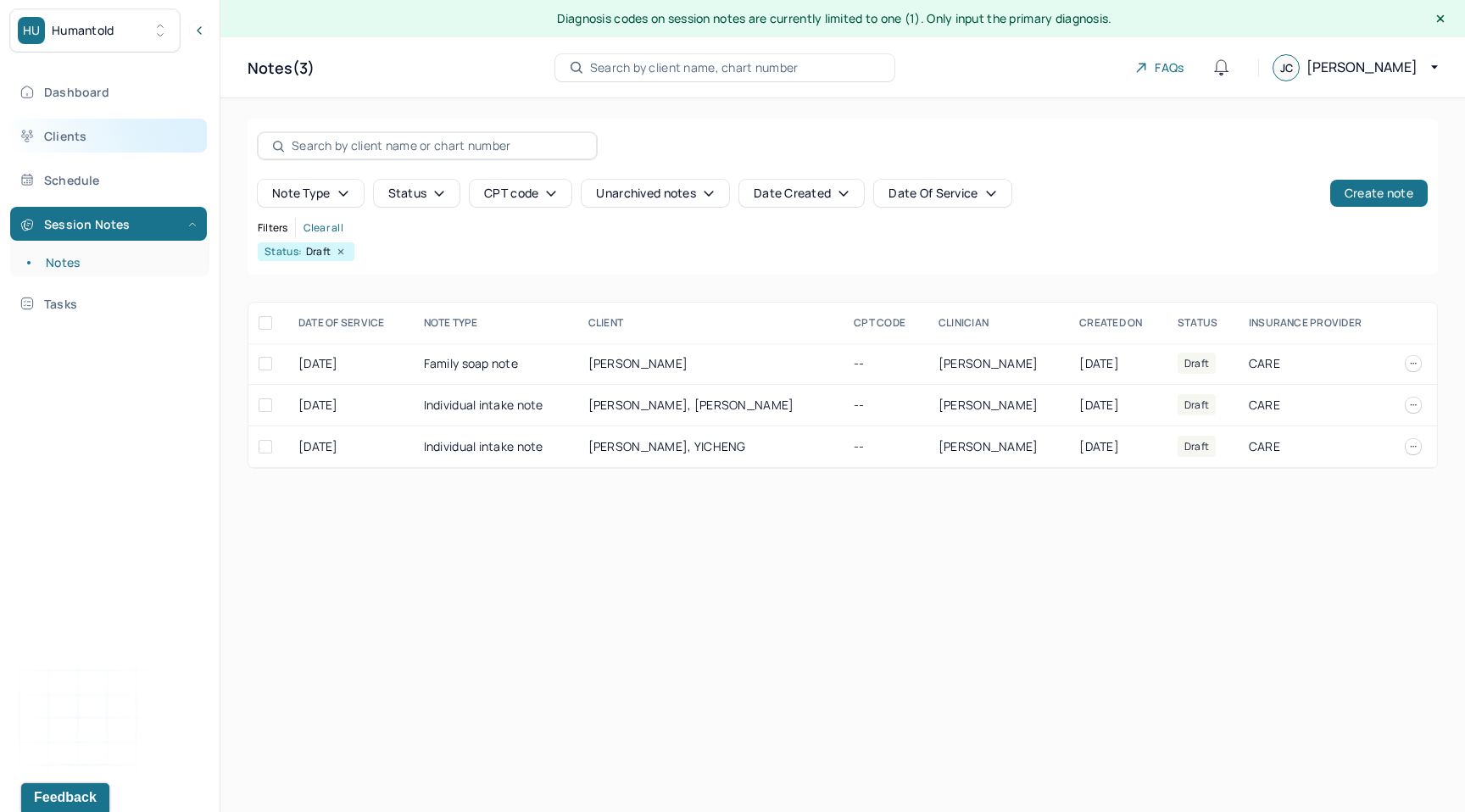 click on "Clients" at bounding box center (109, 136) 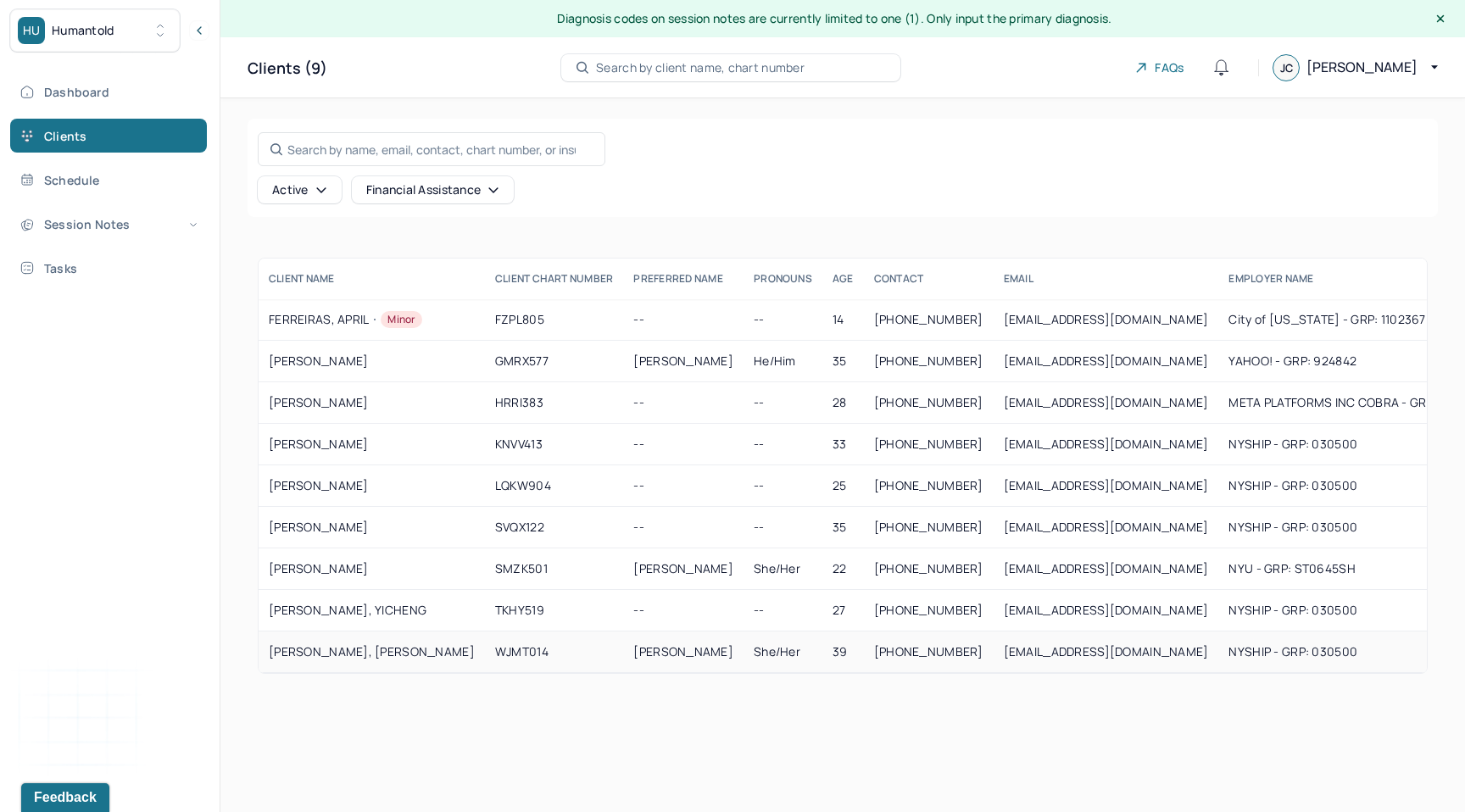 click on "WJMT014" at bounding box center (554, 652) 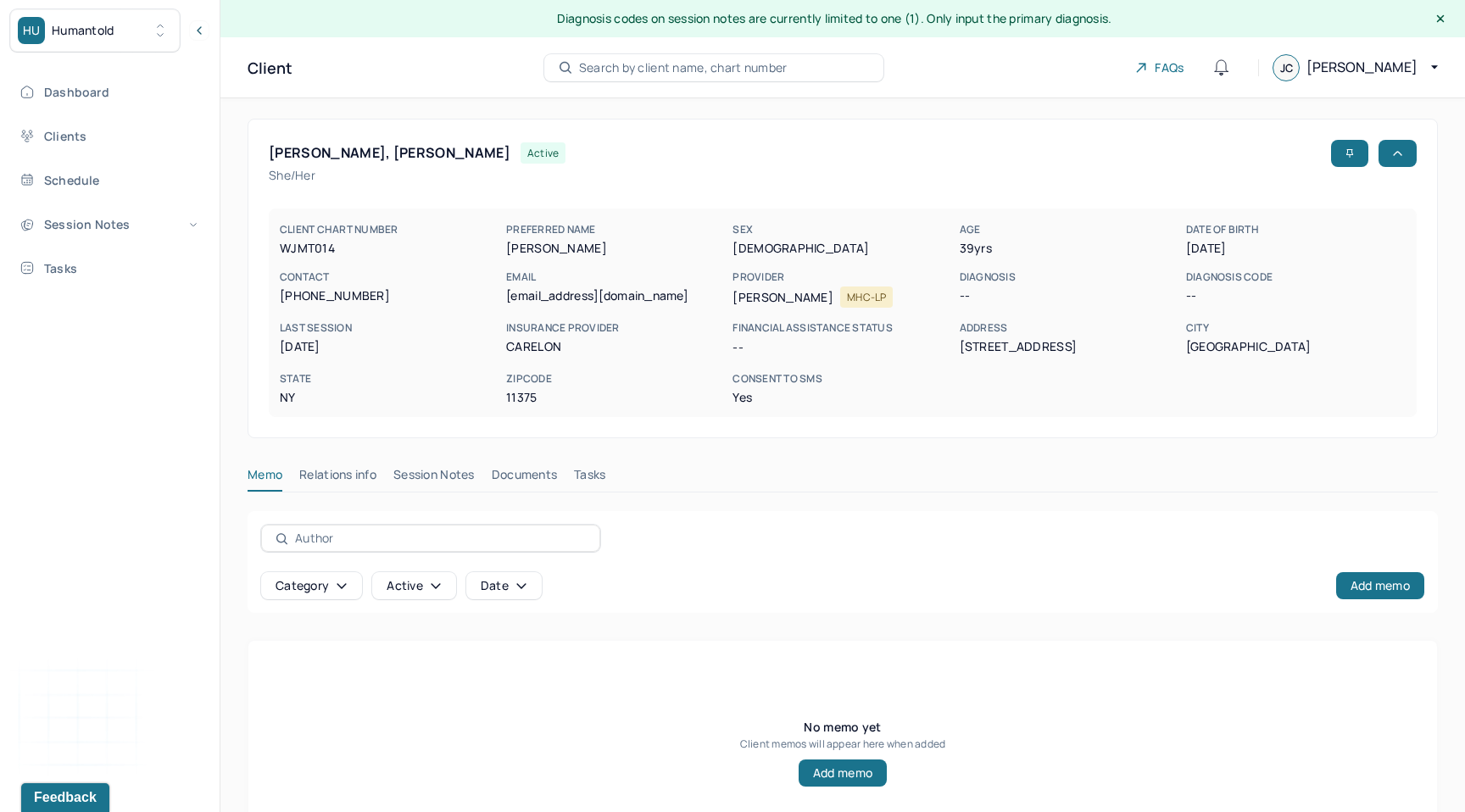 click on "102-55 67th drive apt 1 H" at bounding box center [1069, 347] 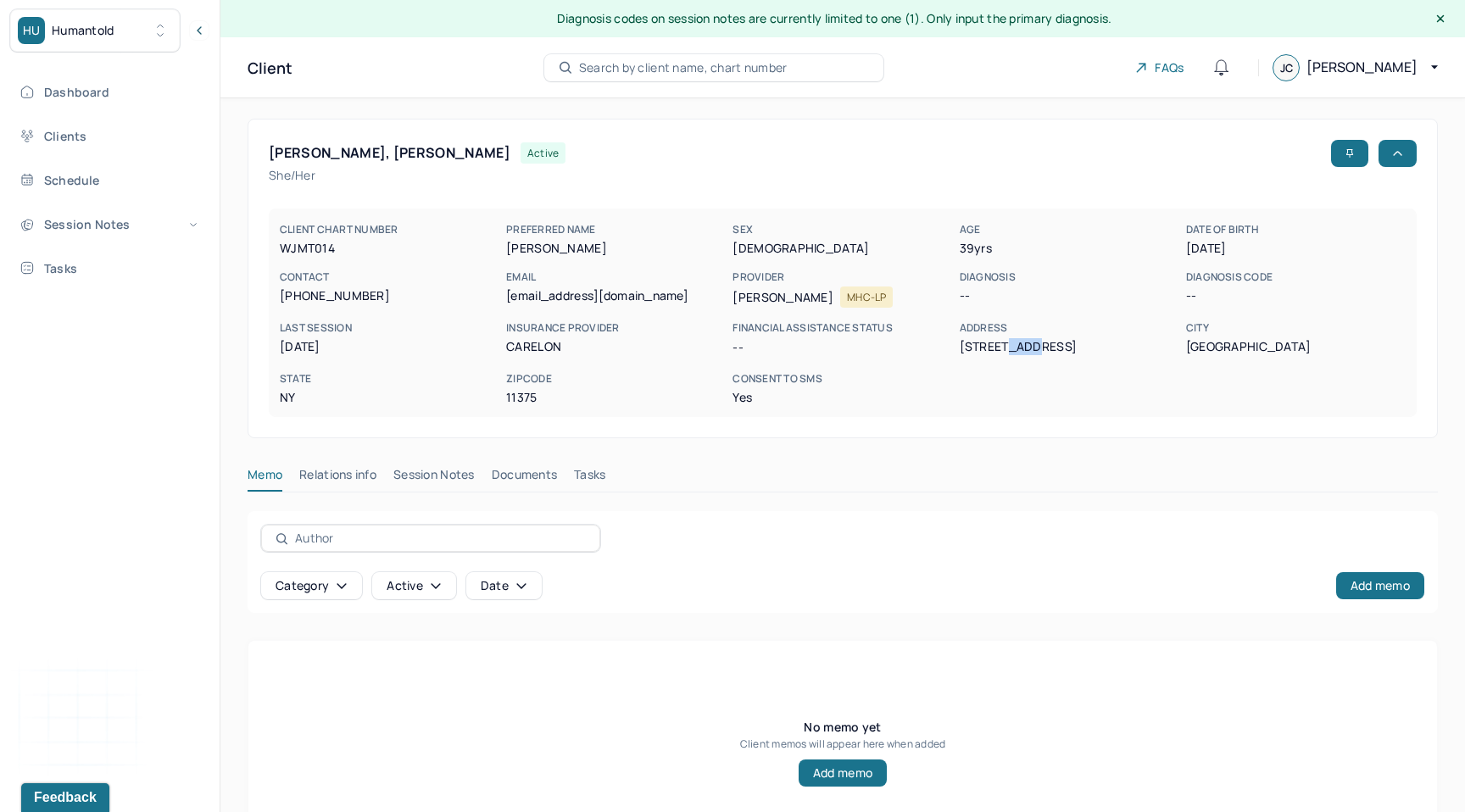 click on "102-55 67th drive apt 1 H" at bounding box center (1069, 347) 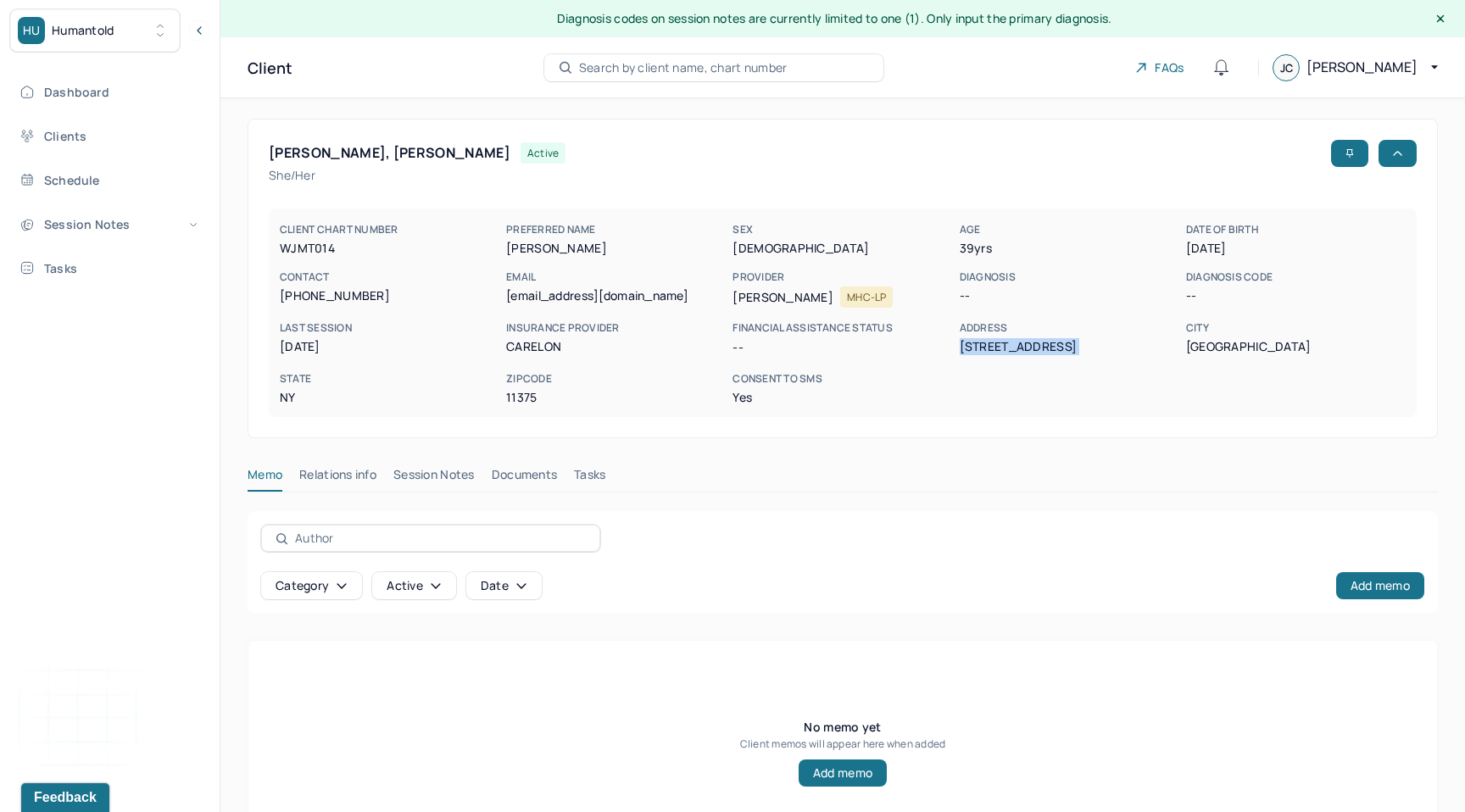 click on "102-55 67th drive apt 1 H" at bounding box center (1069, 347) 